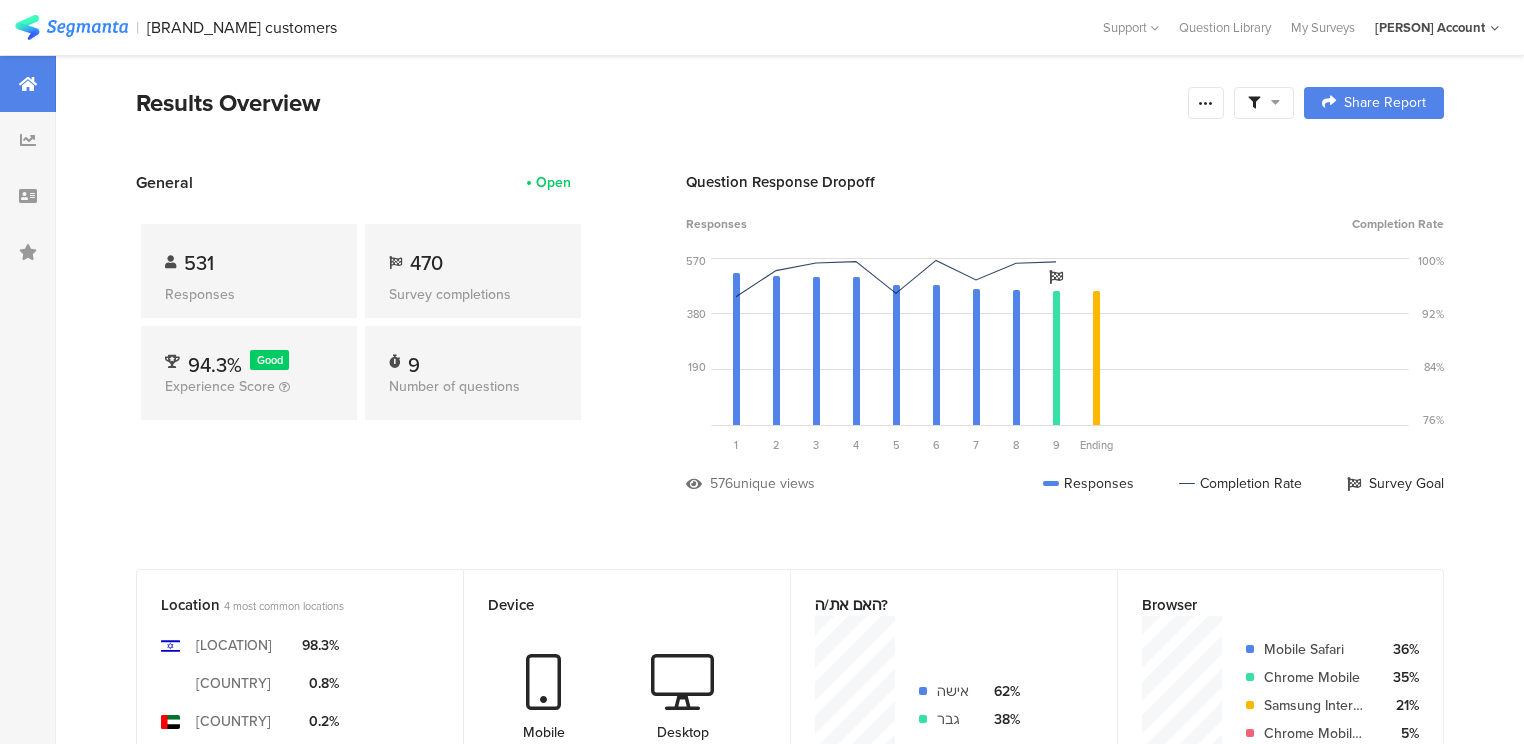 scroll, scrollTop: 0, scrollLeft: 0, axis: both 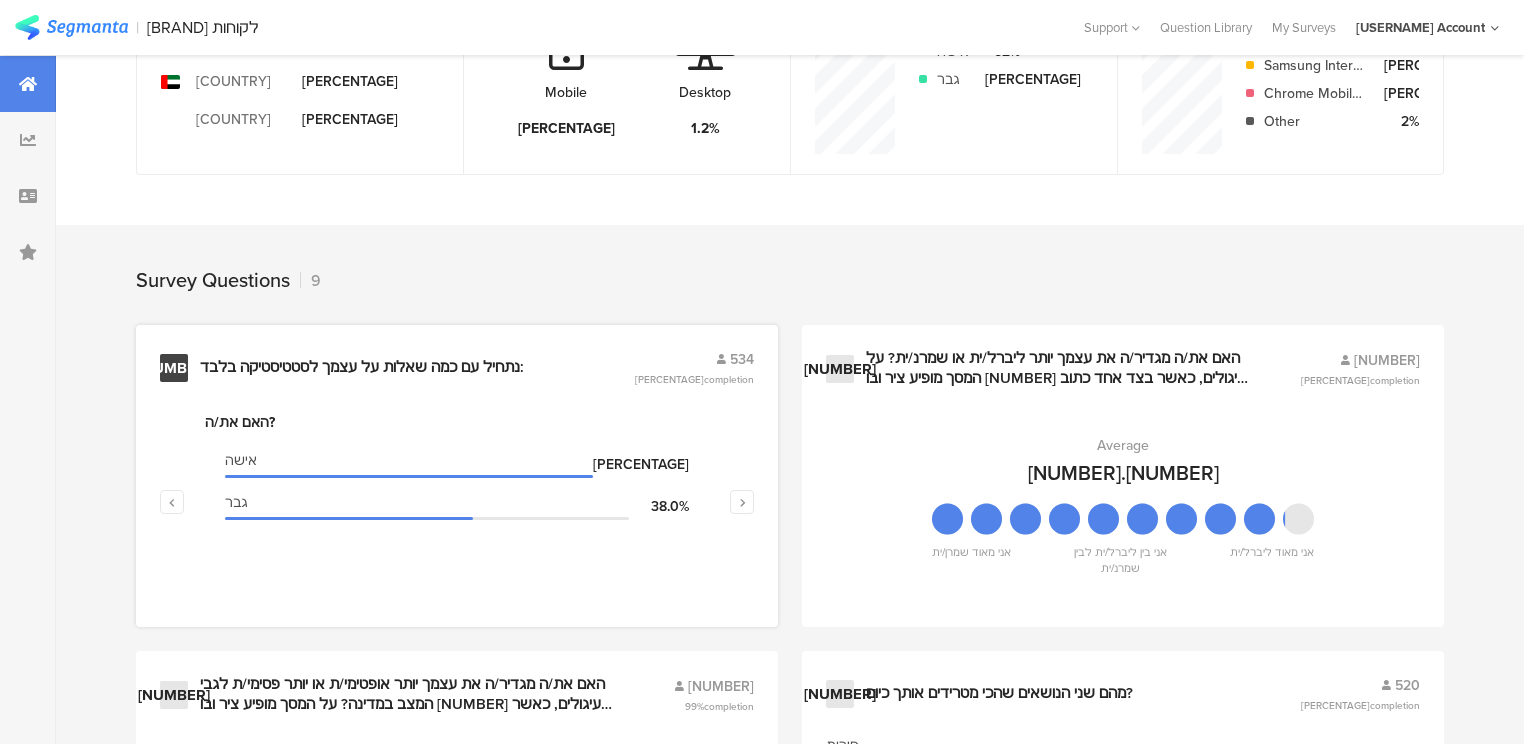 click on "נתחיל עם כמה שאלות על עצמך לסטטיסטיקה בלבד:" at bounding box center (362, 368) 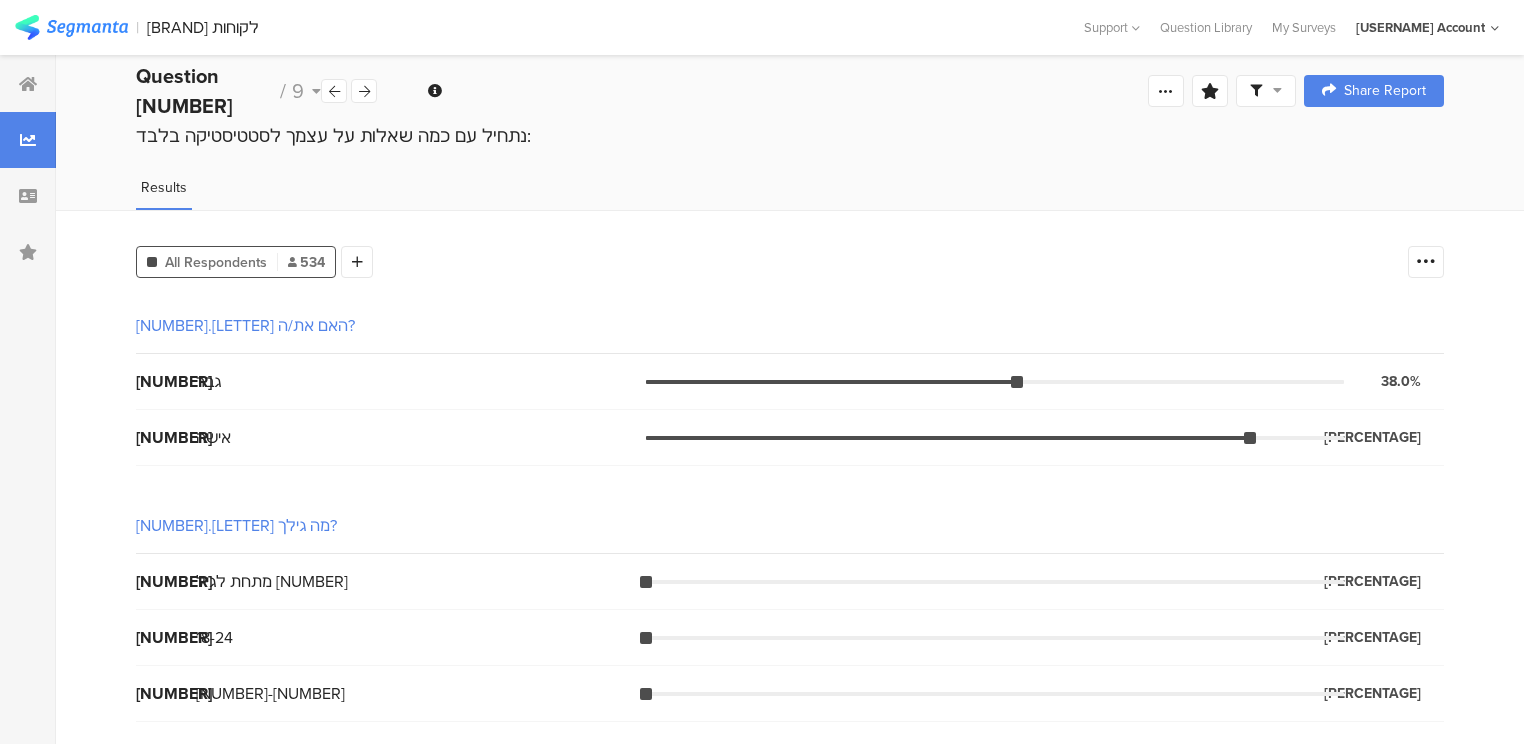 scroll, scrollTop: 0, scrollLeft: 0, axis: both 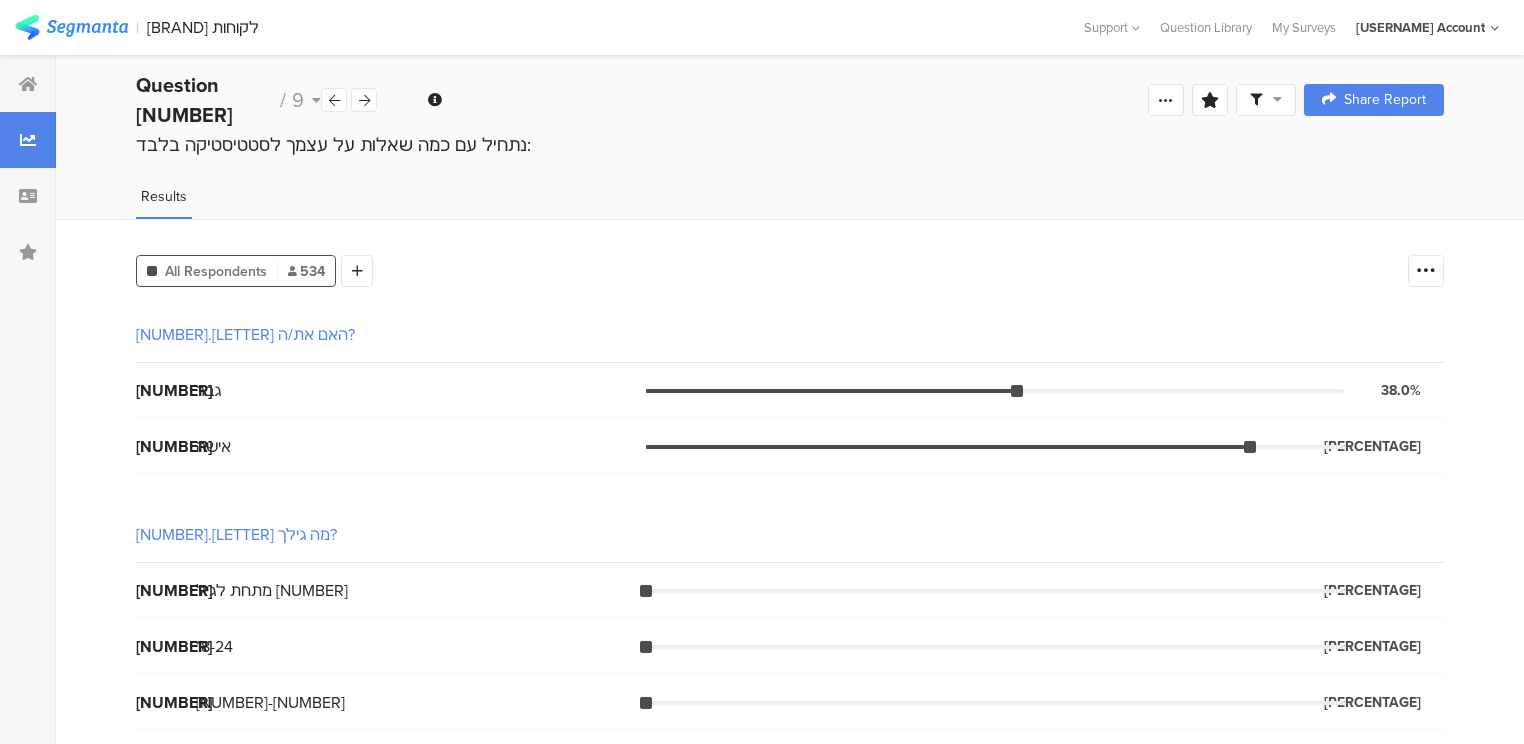 click at bounding box center (71, 27) 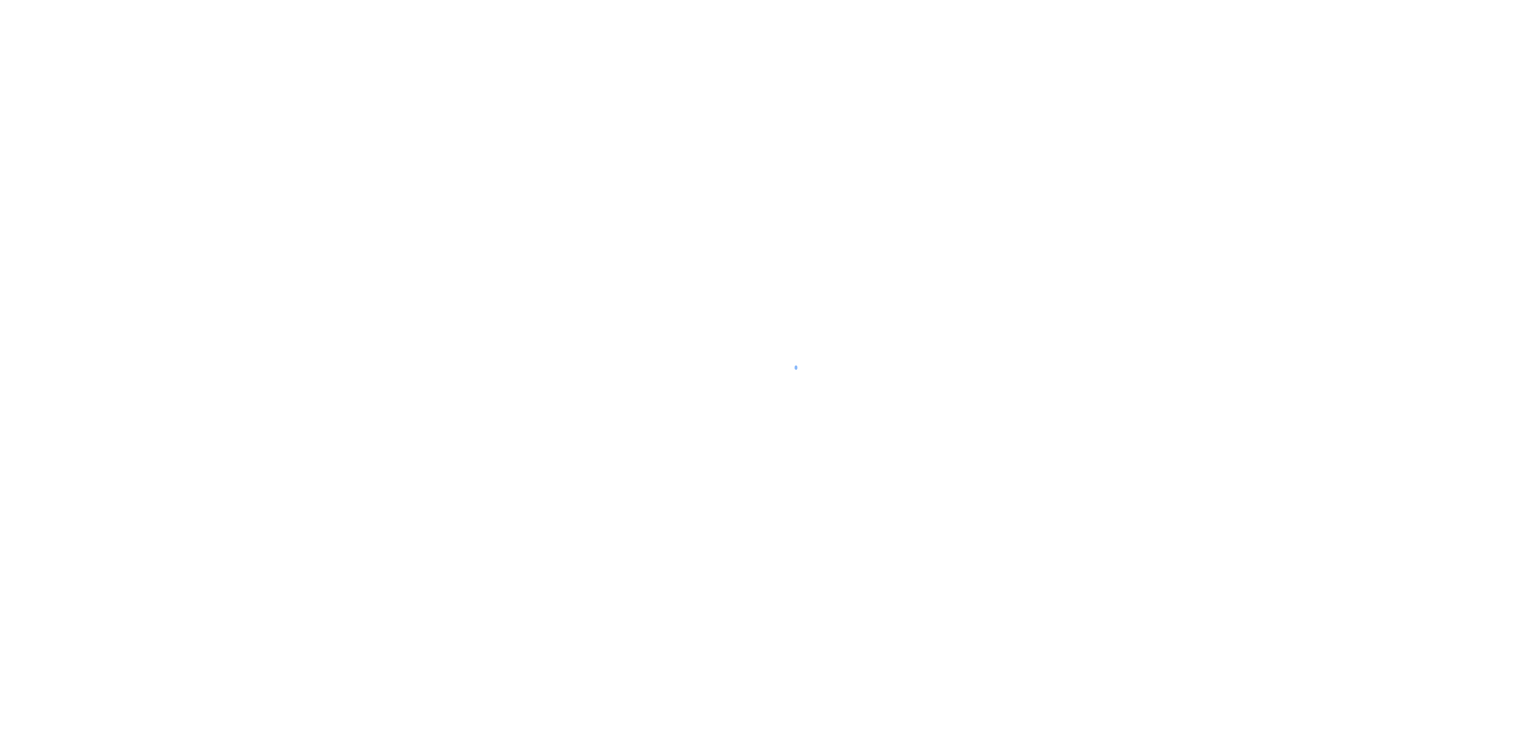 scroll, scrollTop: 0, scrollLeft: 0, axis: both 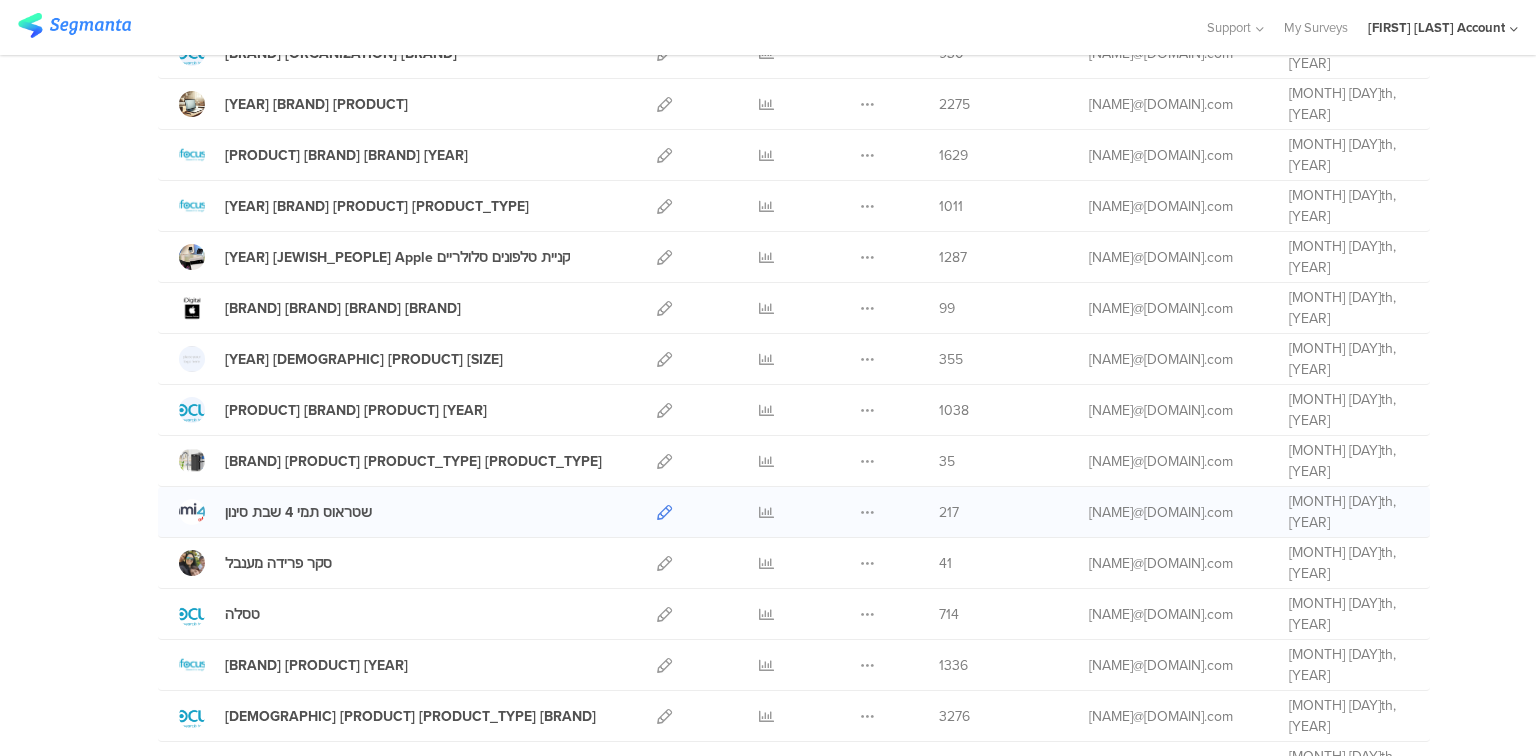 click at bounding box center (664, 512) 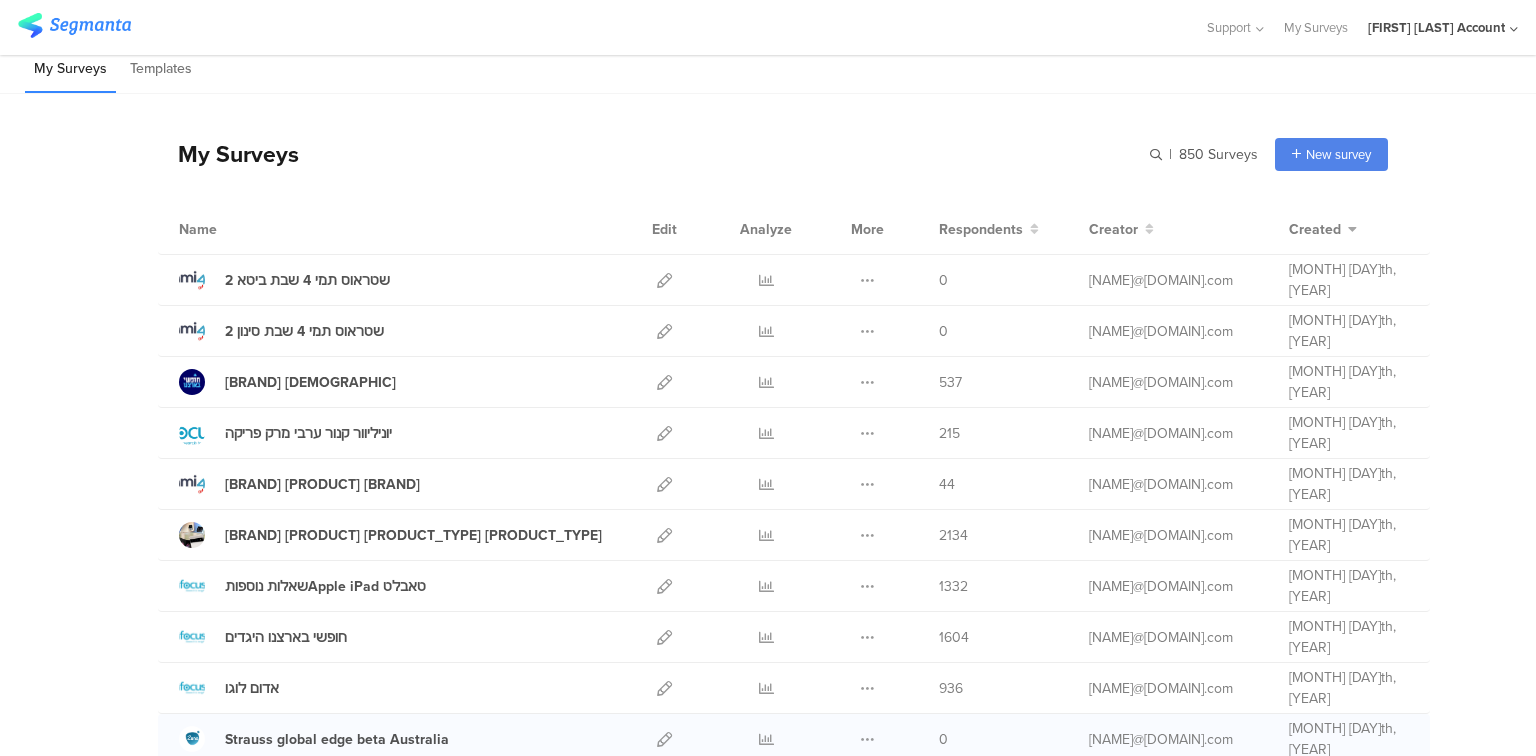 scroll, scrollTop: 0, scrollLeft: 0, axis: both 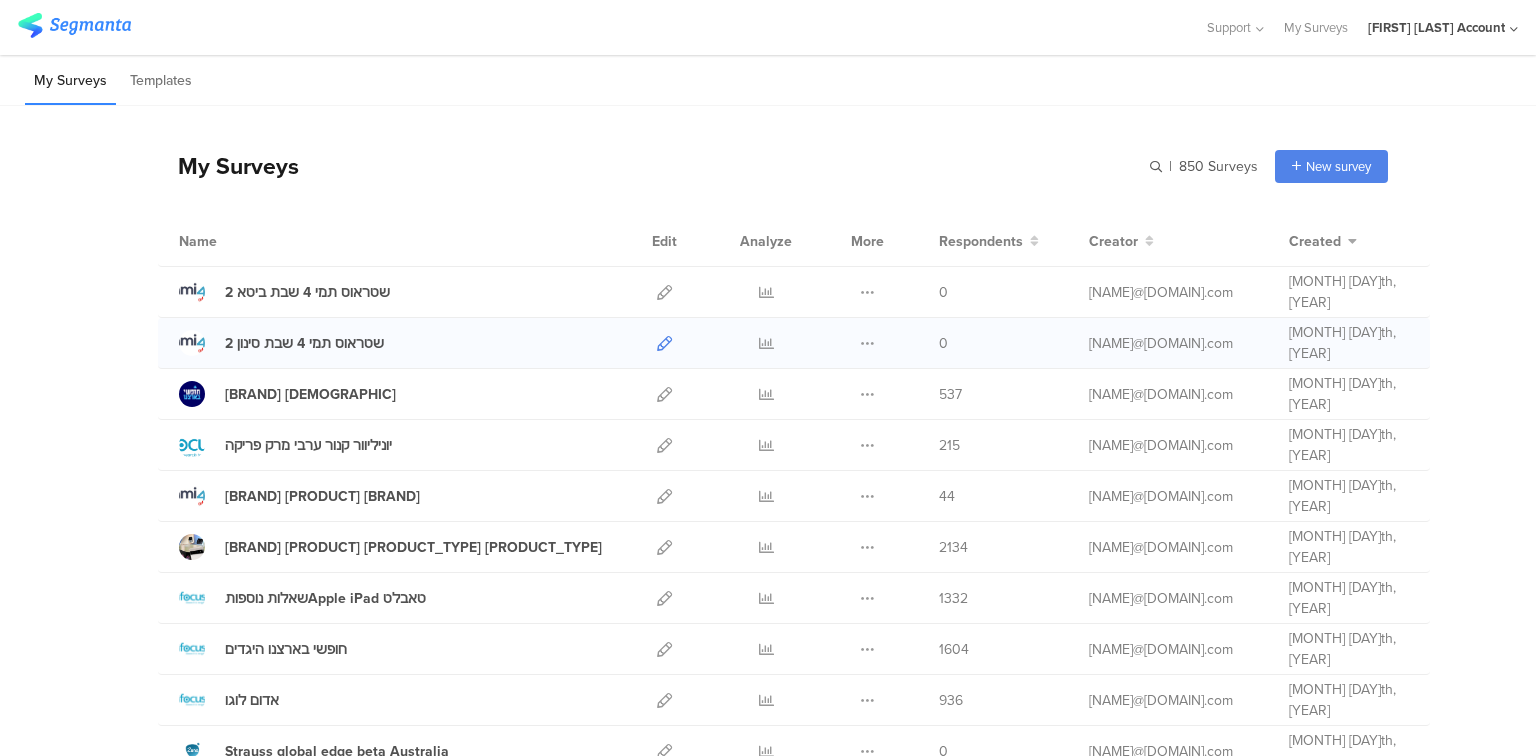 click at bounding box center (664, 343) 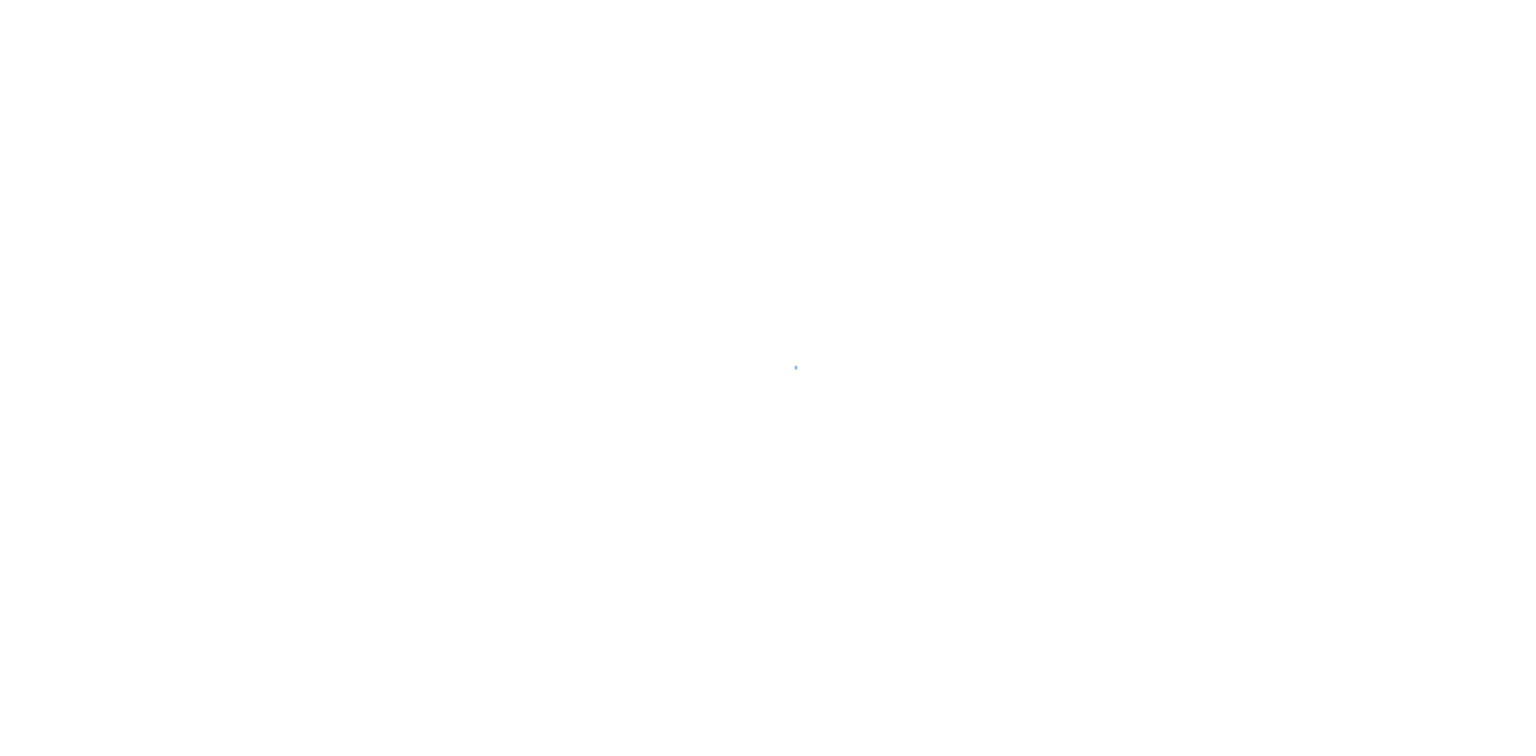 scroll, scrollTop: 0, scrollLeft: 0, axis: both 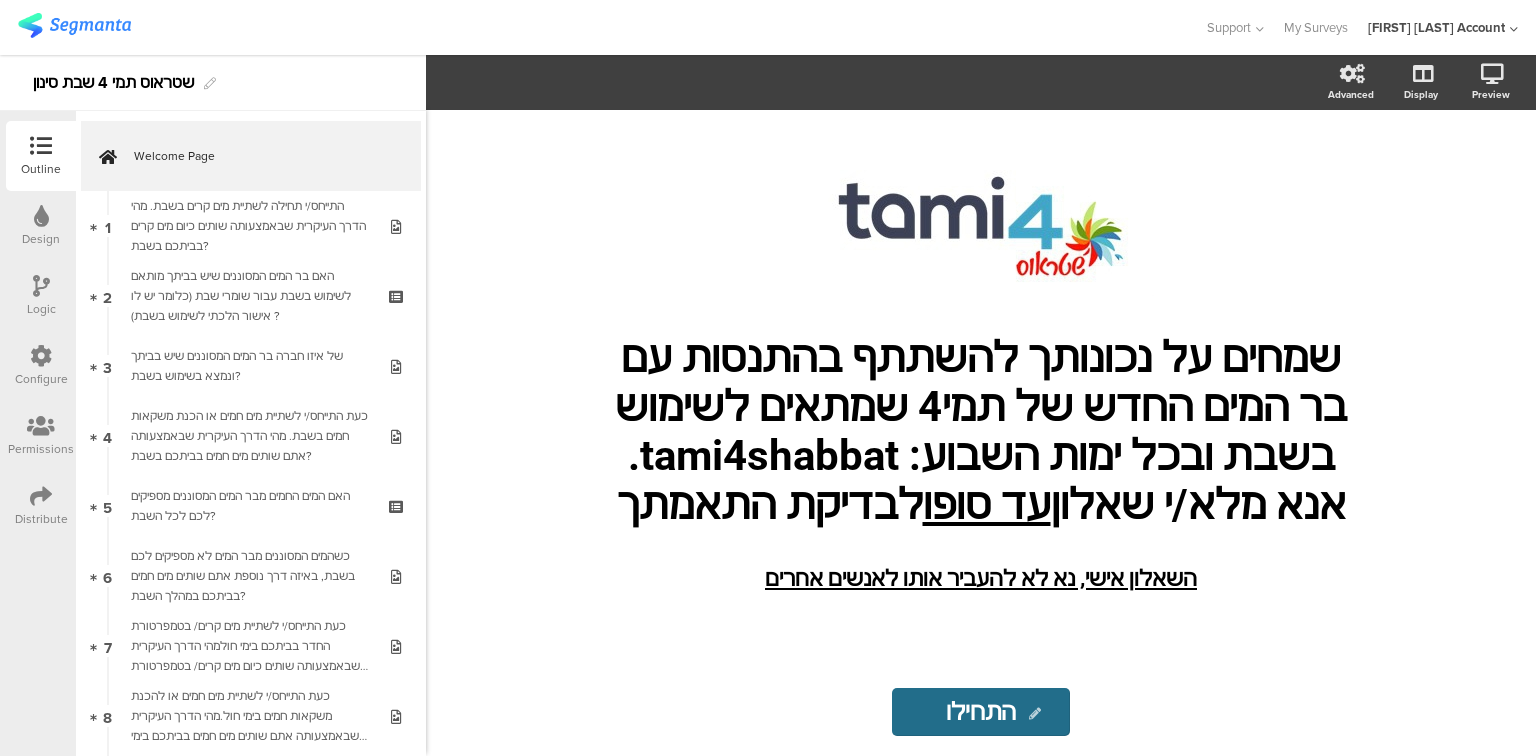 click at bounding box center [41, 496] 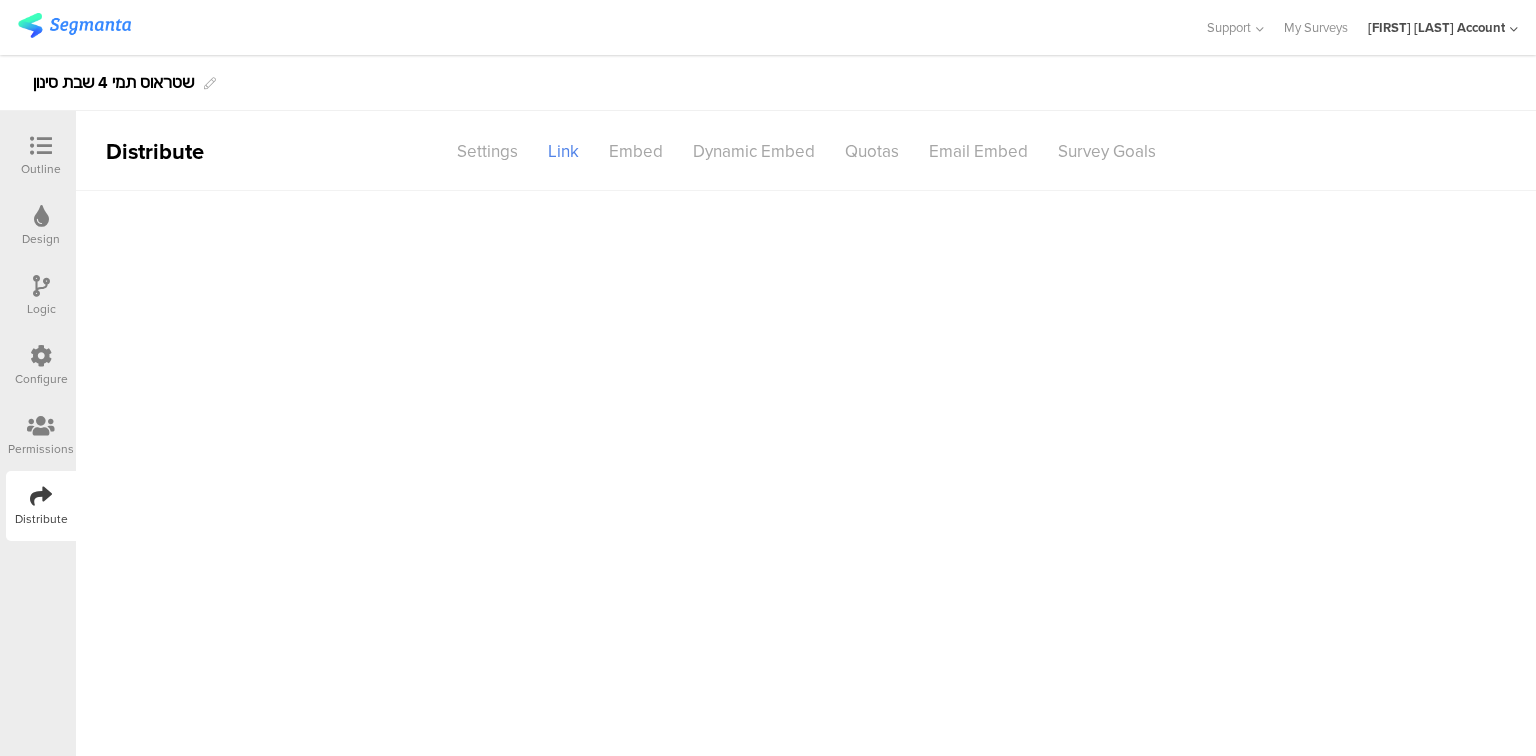 click at bounding box center [41, 426] 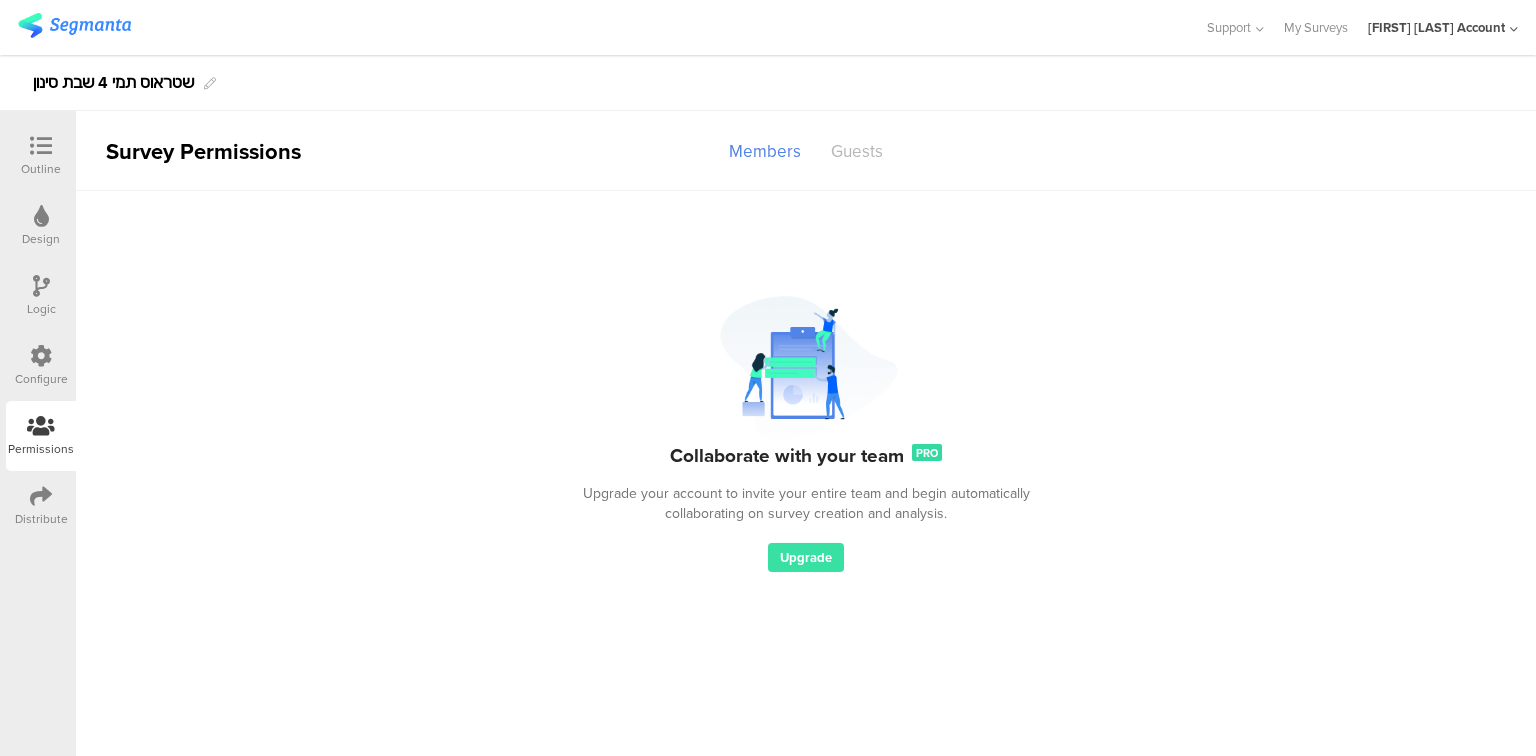 click on "Guests" at bounding box center [765, 151] 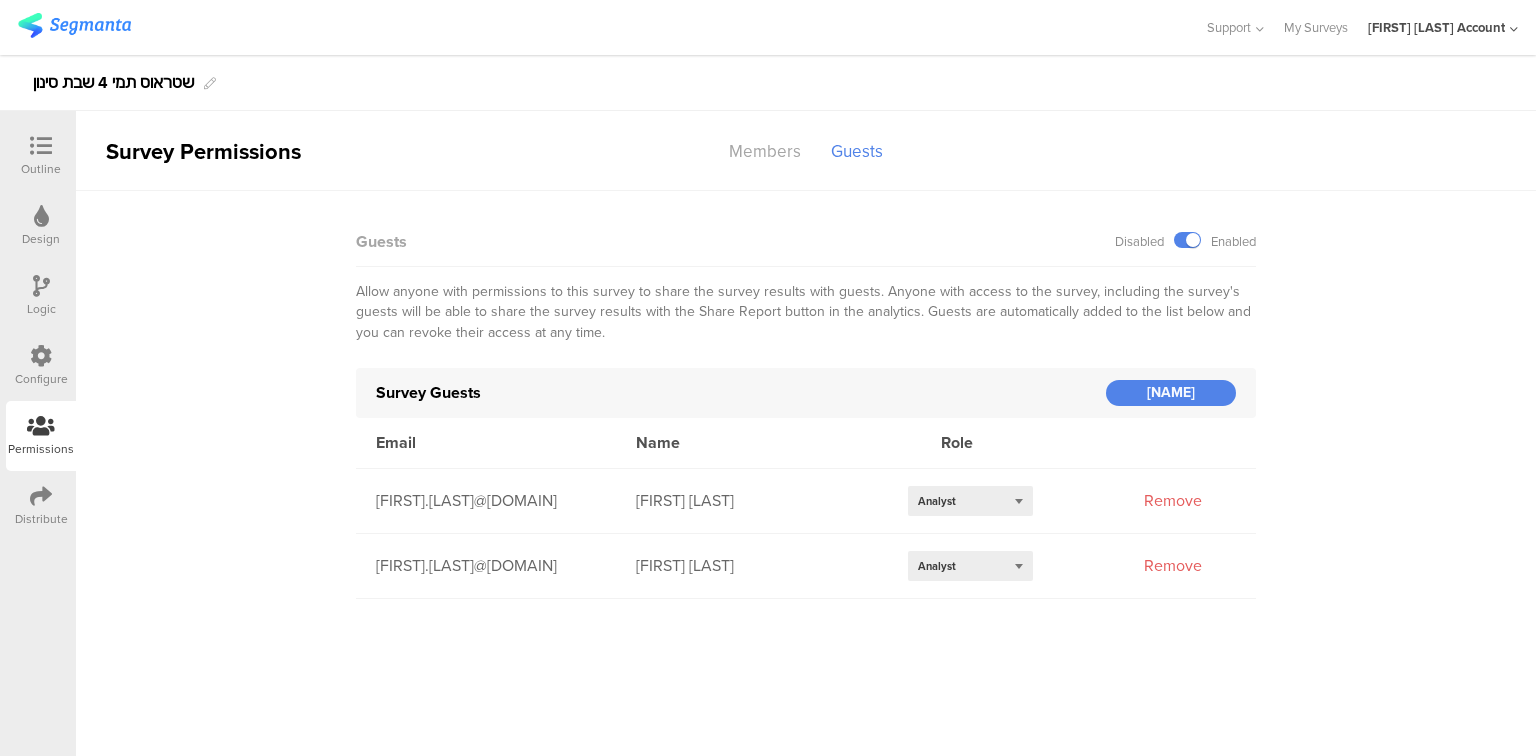click on "yael.artsy@strauss-water.com" at bounding box center [486, 500] 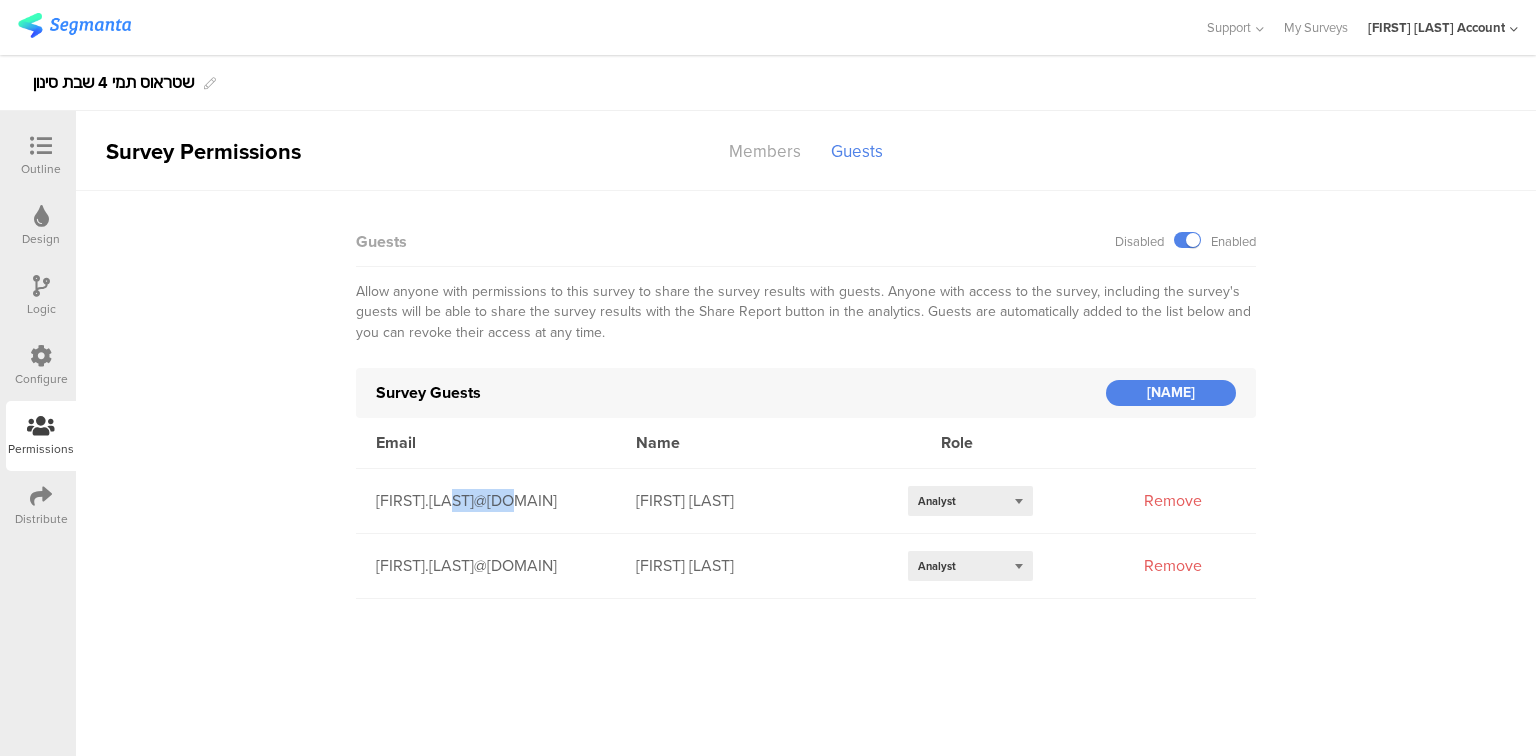 click on "yael.artsy@strauss-water.com" at bounding box center [486, 500] 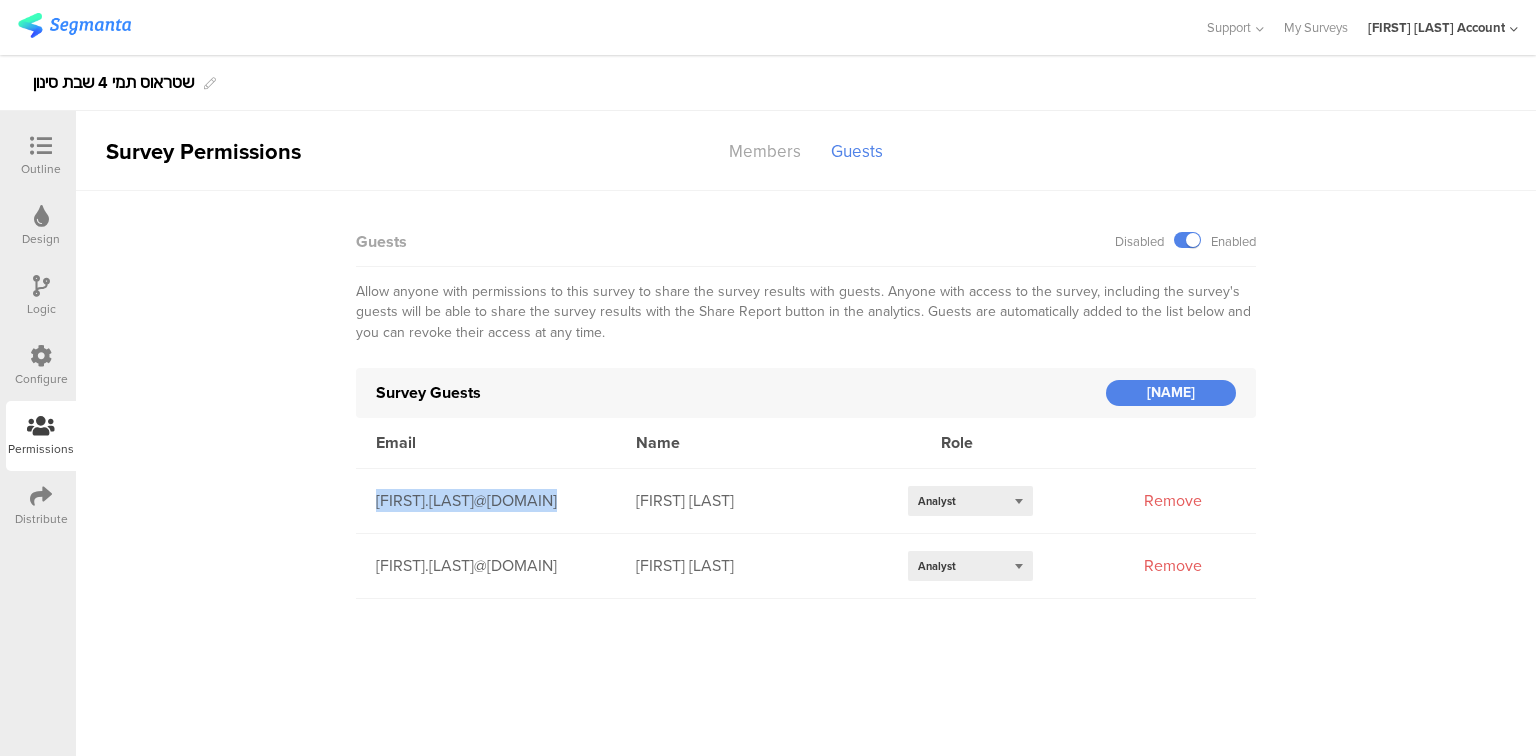 click on "yael.artsy@strauss-water.com" at bounding box center [486, 500] 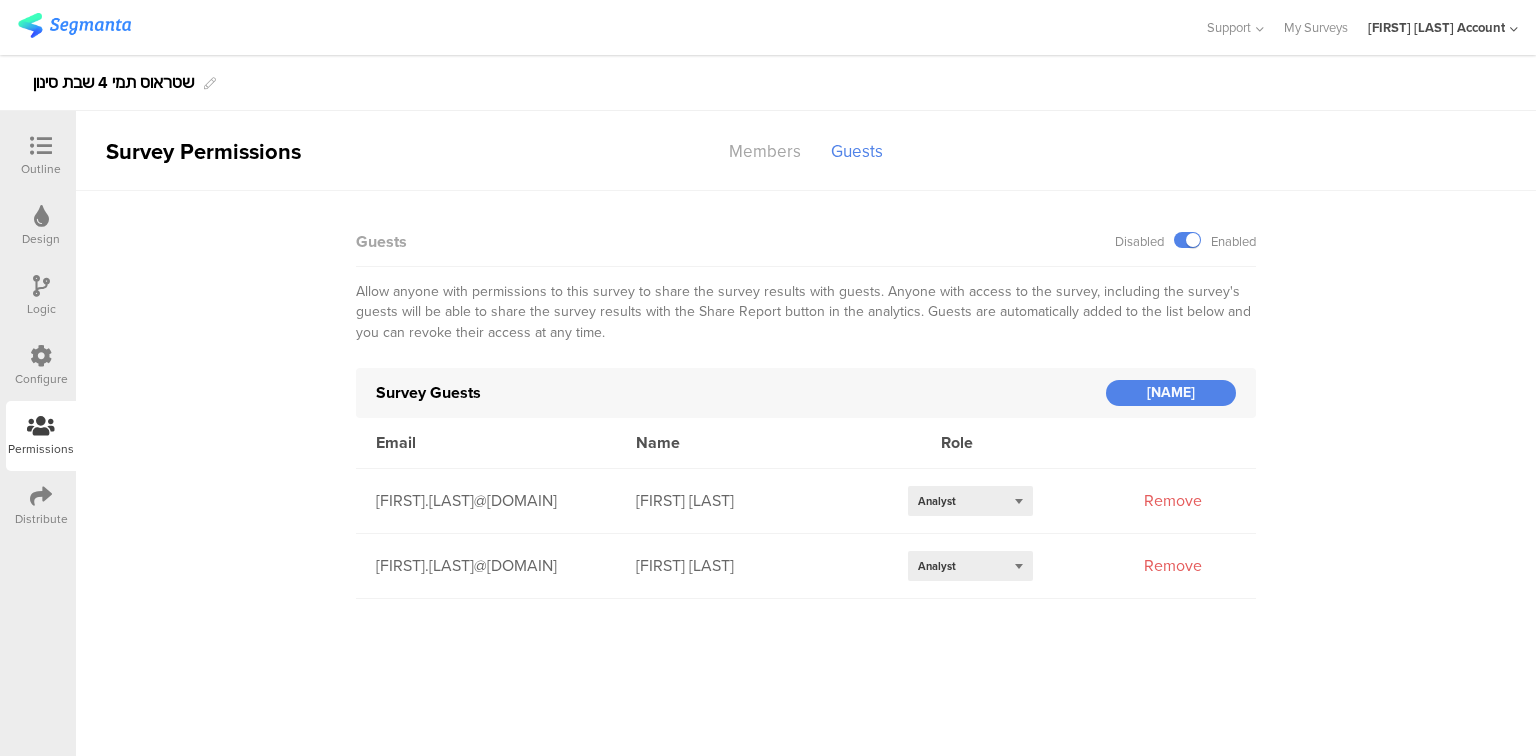click on "ranit.kolikant@strauss-water.com" at bounding box center [486, 500] 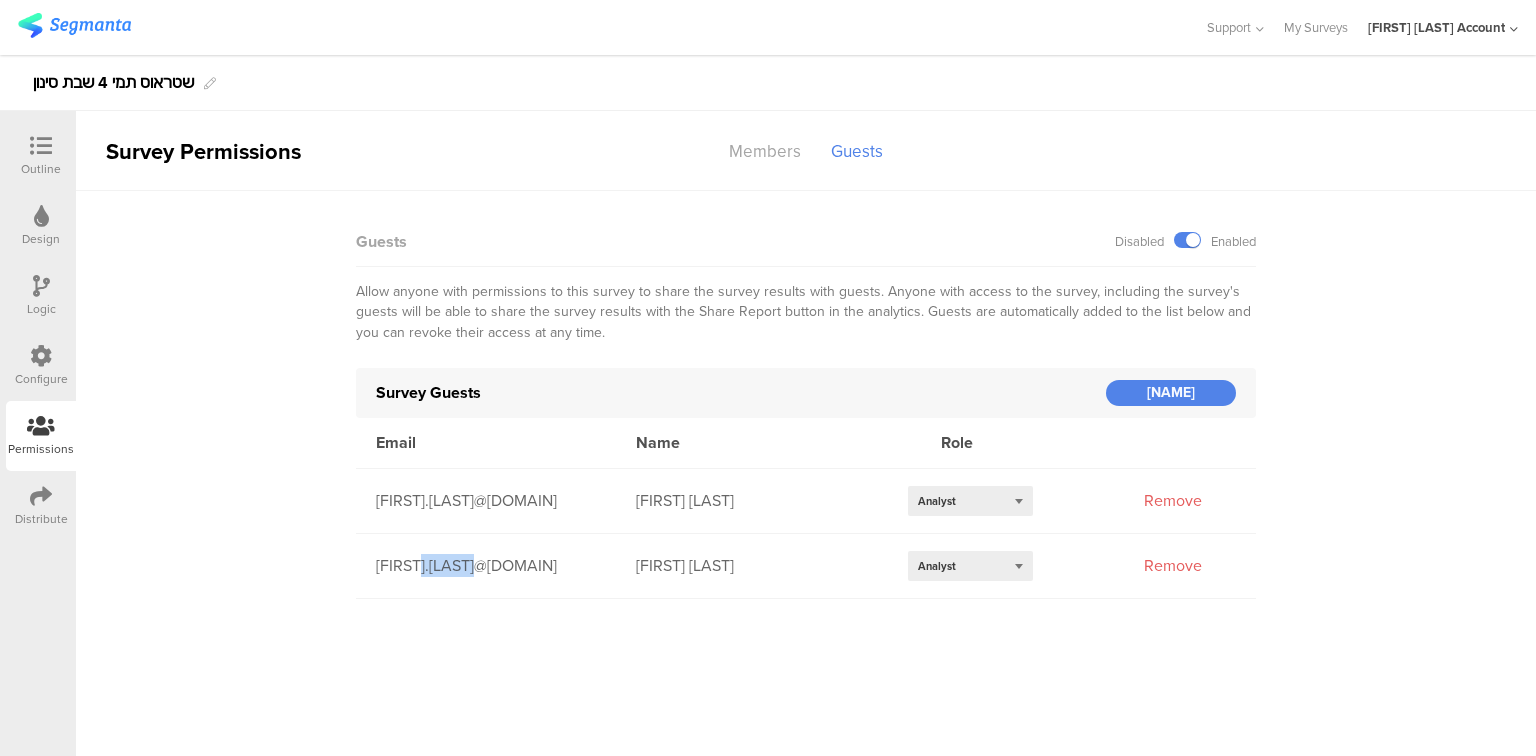 click on "ranit.kolikant@strauss-water.com" at bounding box center (486, 500) 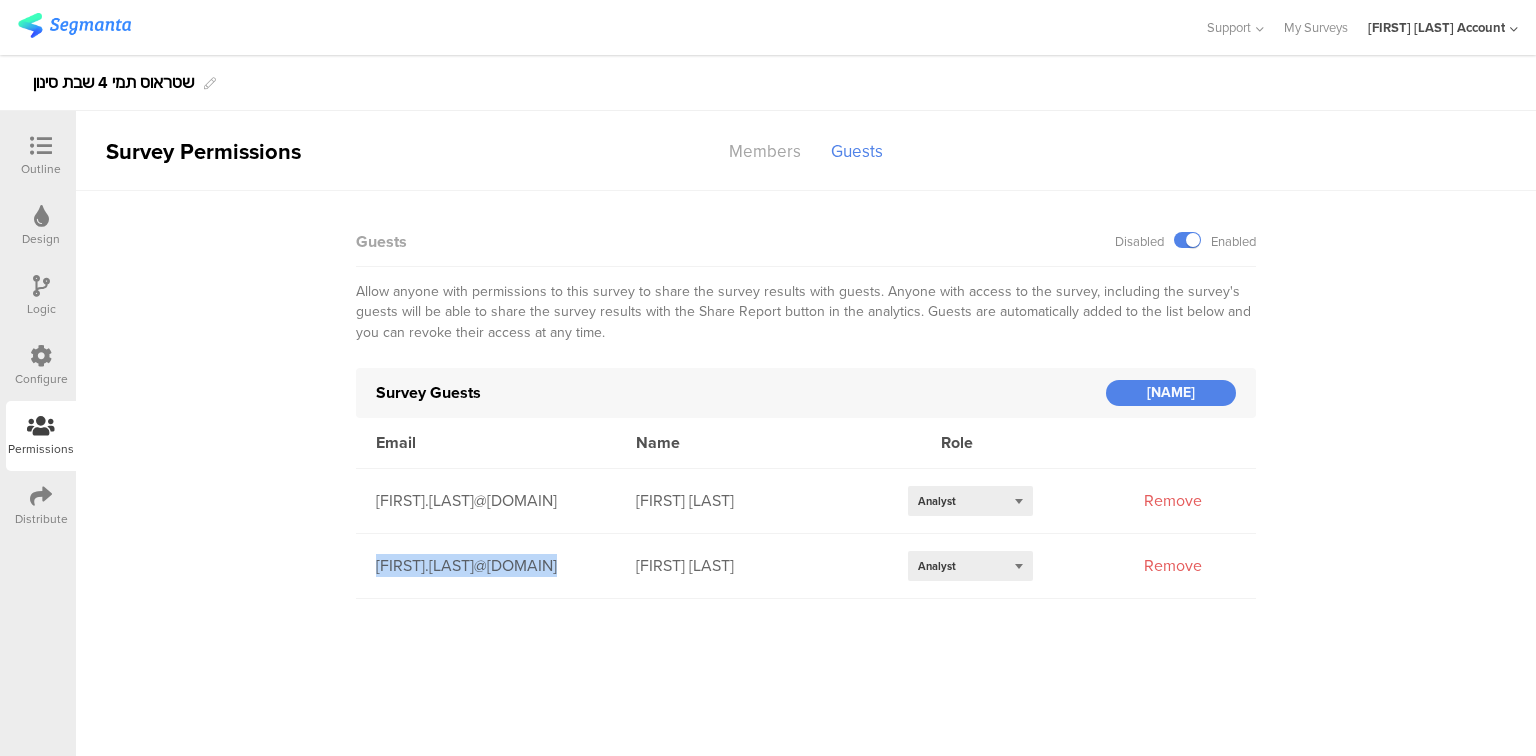 click on "ranit.kolikant@strauss-water.com" at bounding box center (486, 500) 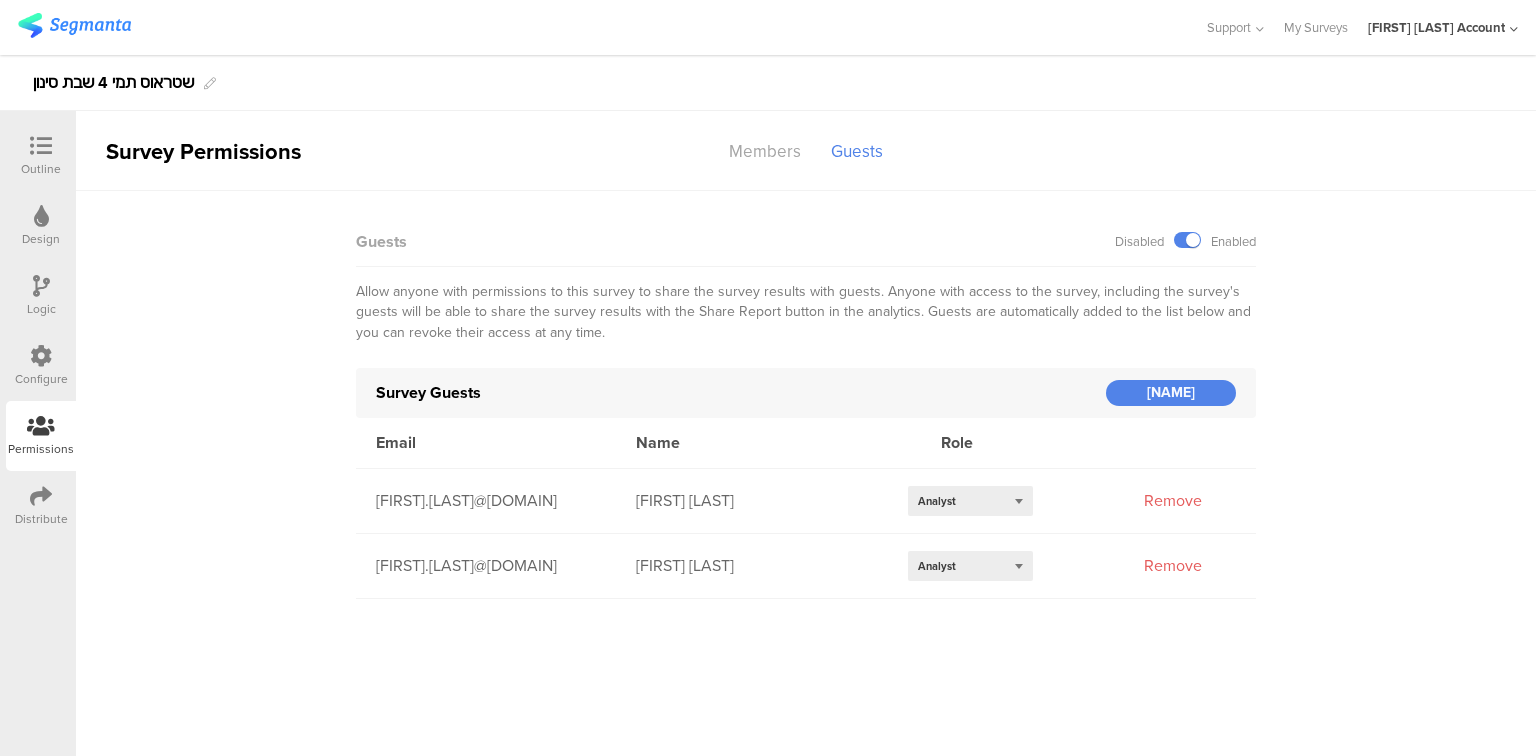 click on "yael.artsy@strauss-water.com" at bounding box center [486, 500] 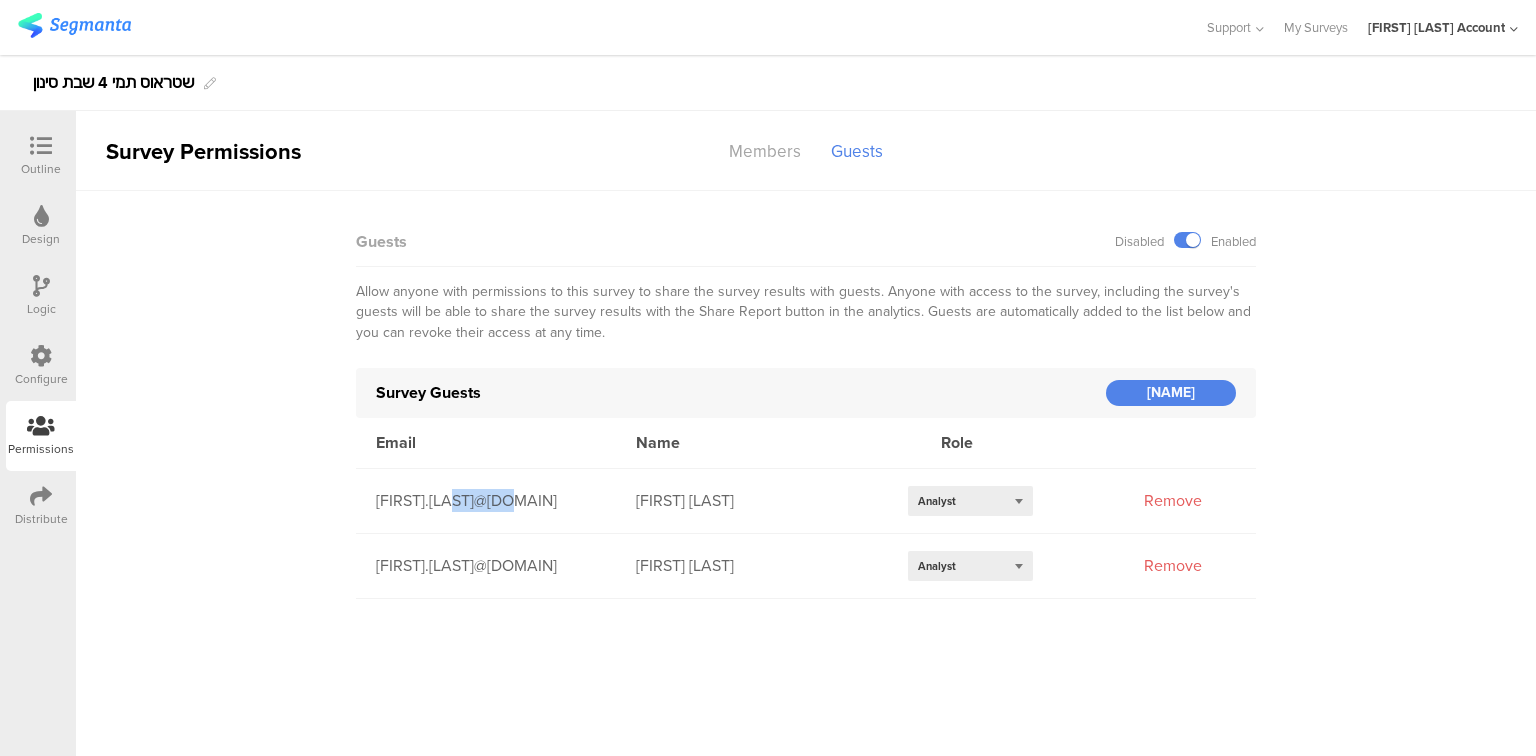 click on "yael.artsy@strauss-water.com" at bounding box center (486, 500) 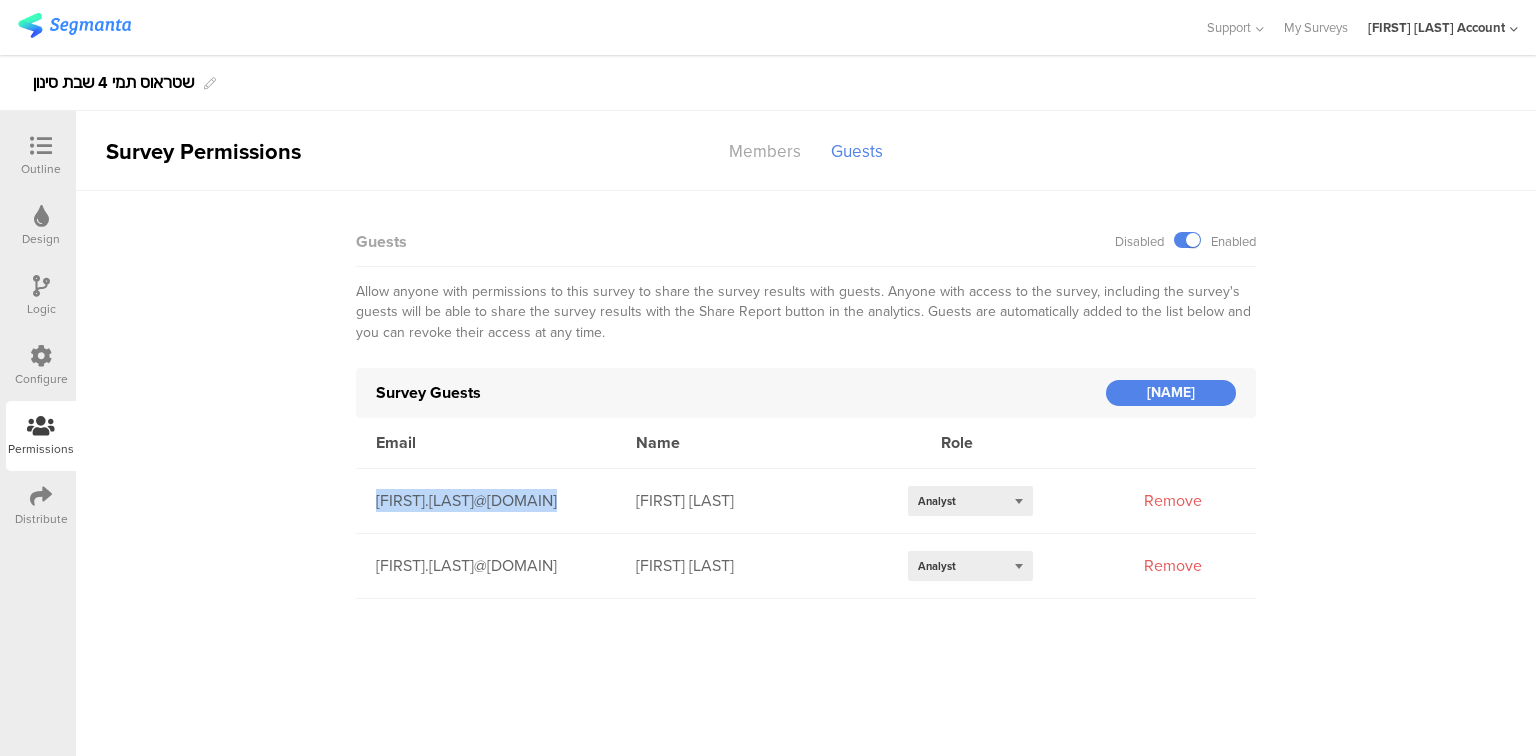 click on "yael.artsy@strauss-water.com" at bounding box center (486, 500) 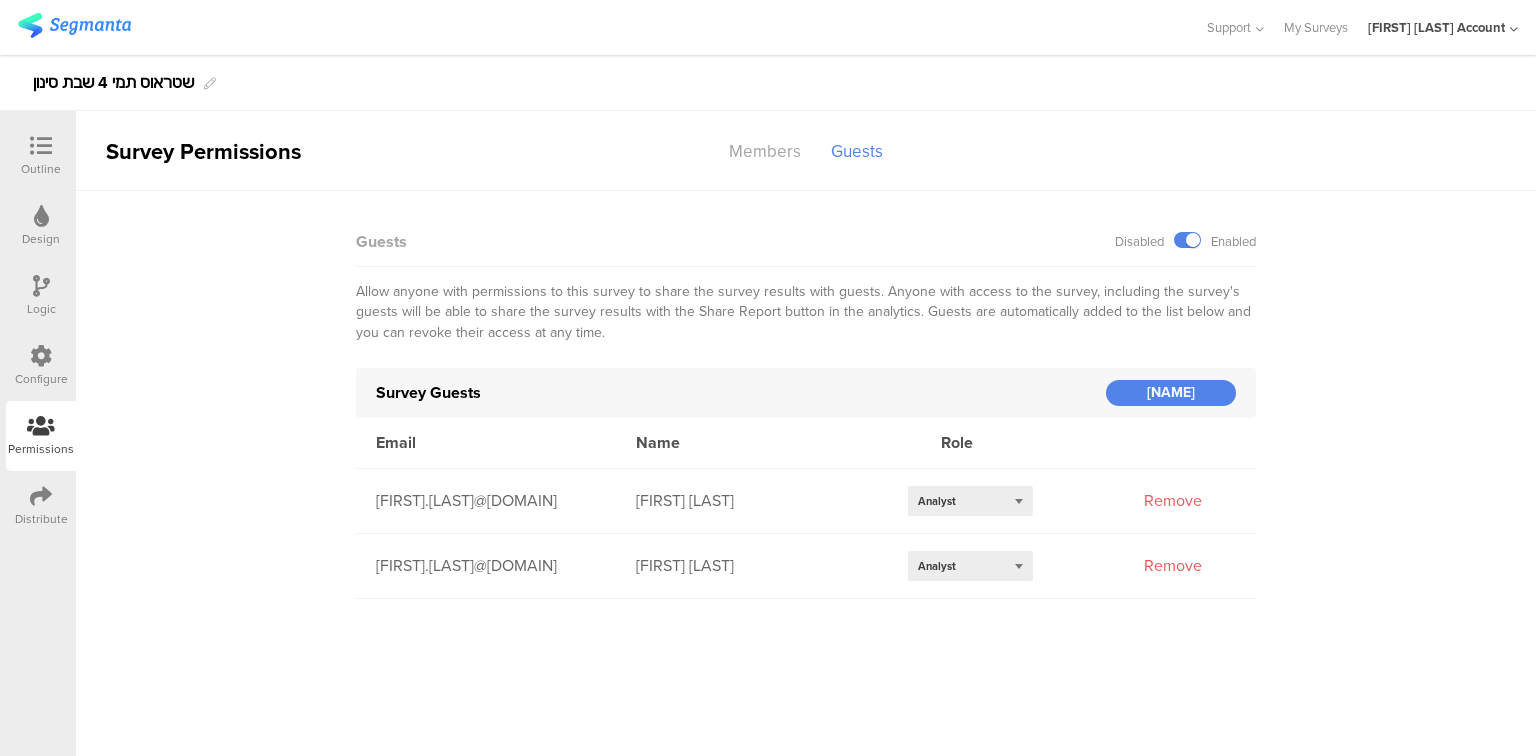 click on "Survey Permissions
Members
Guests
Collaborate with your team
PRO
Upgrade your account to invite your entire team and begin automatically collaborating on survey creation and analysis.
Upgrade
Guests
Disabled
Enabled
Allow anyone with permissions to this survey to share the survey results with guests. Anyone with access to the
survey, including the survey's guests will be able to share the survey results with the Share Report button in the
analytics. Guests are automatically added to the list below and you can revoke their access at any time.
Survey Guests
ADD GUEST
Email
Name
Role" at bounding box center (806, 355) 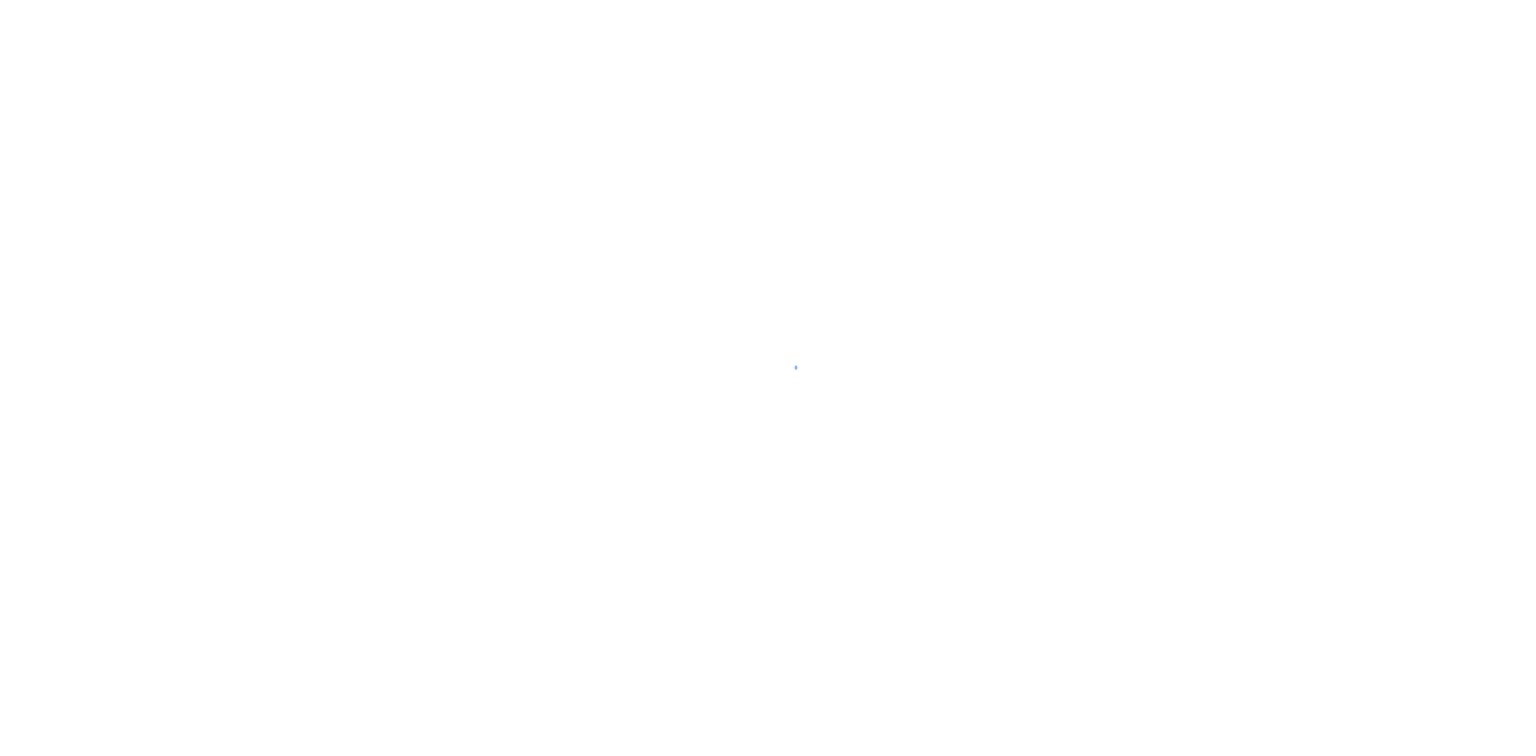 scroll, scrollTop: 0, scrollLeft: 0, axis: both 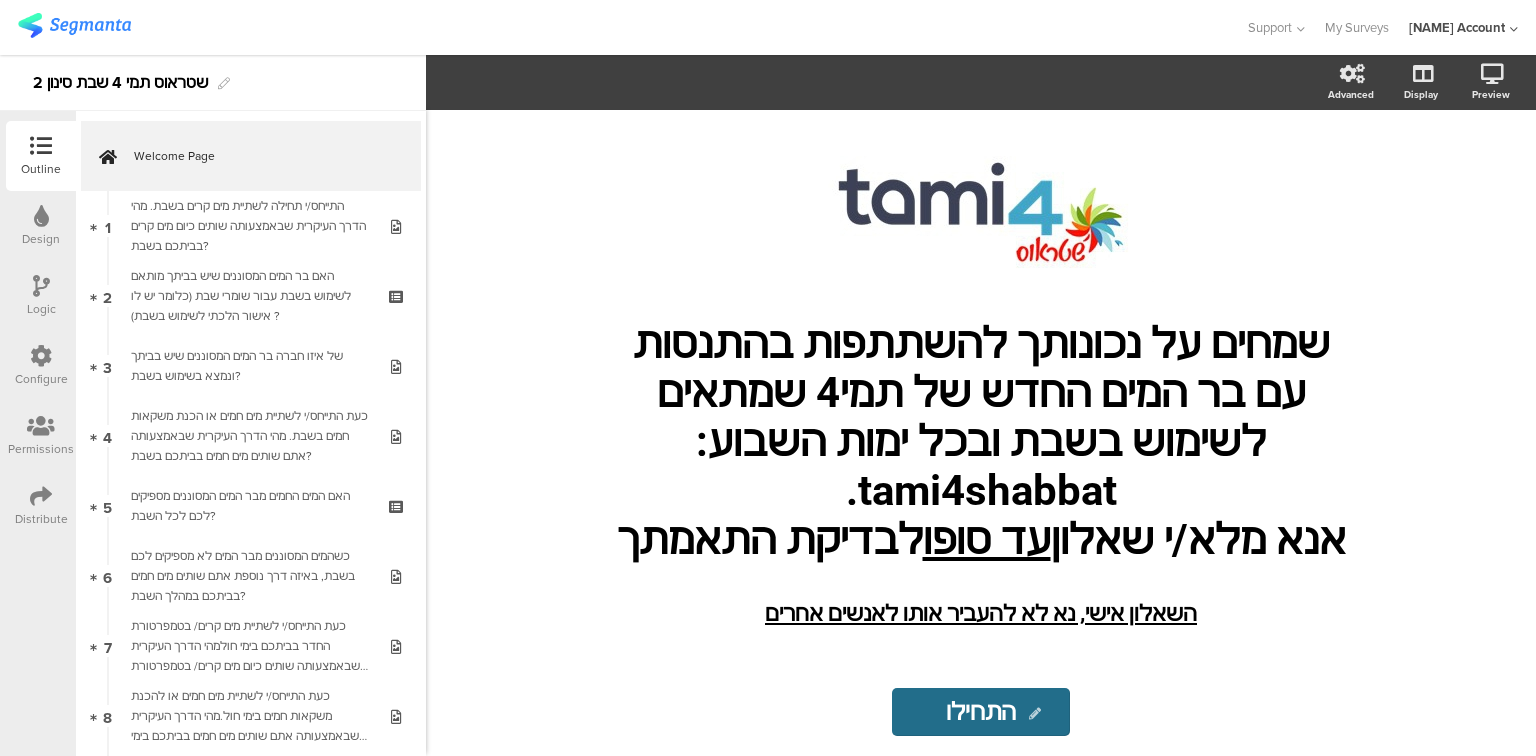 click at bounding box center (41, 496) 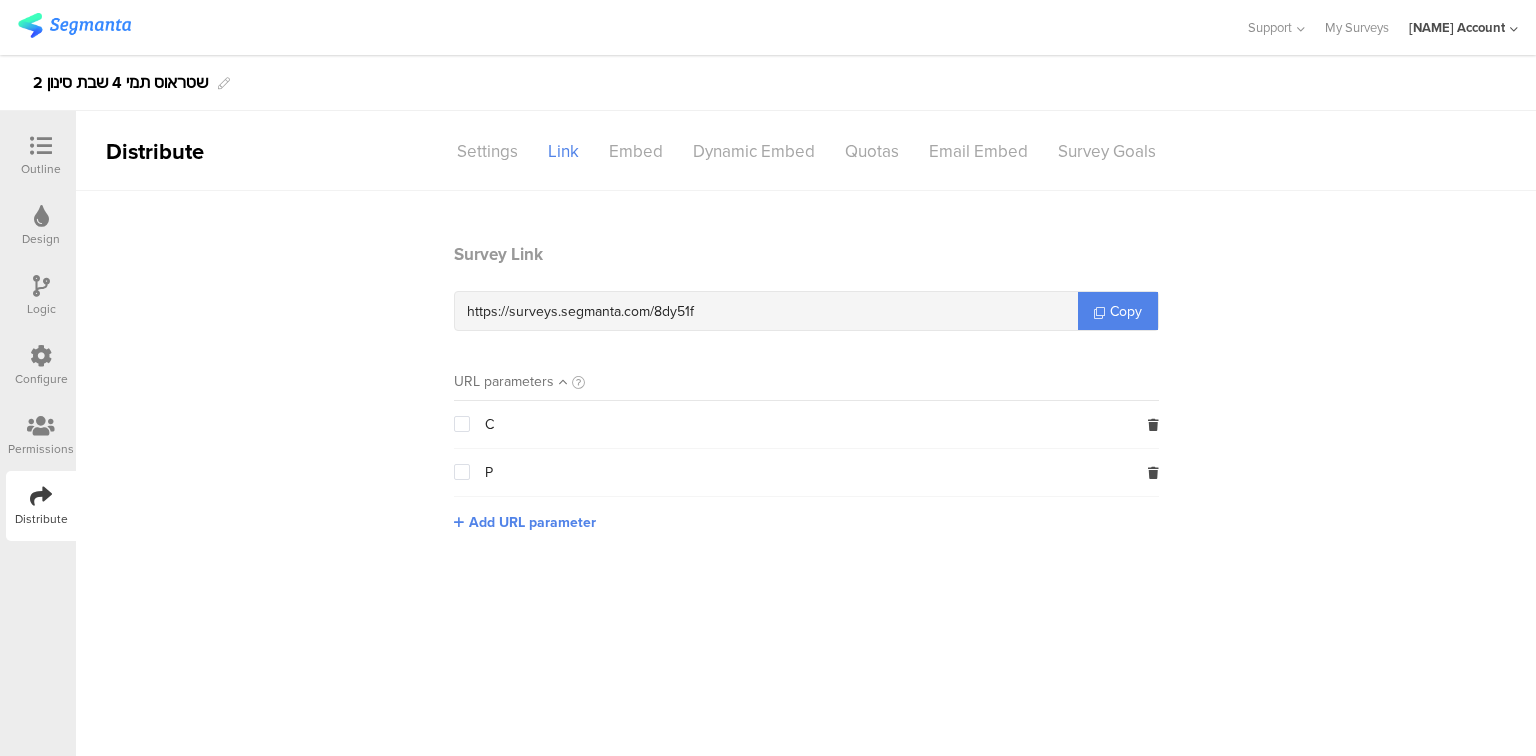 click at bounding box center [41, 427] 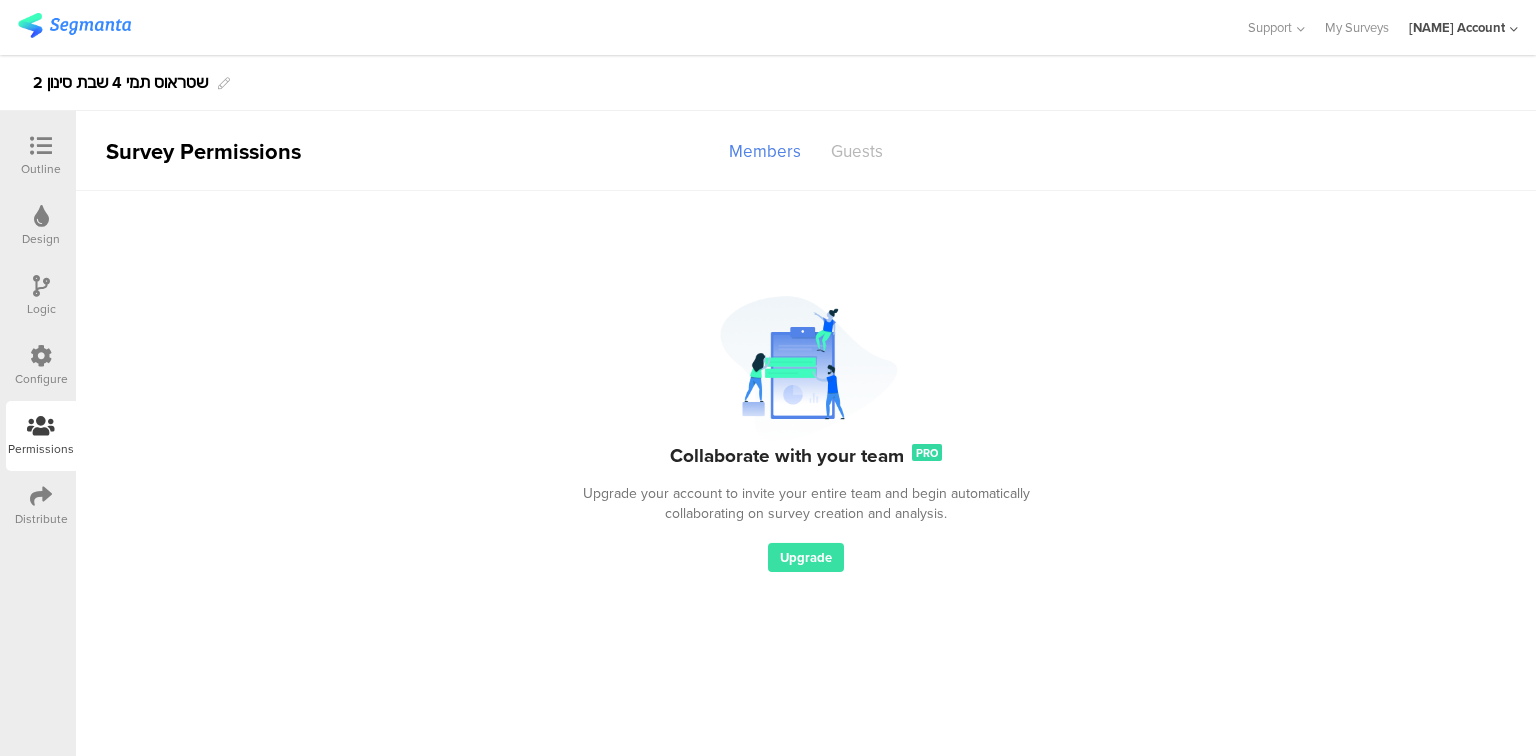 click on "Guests" at bounding box center [765, 151] 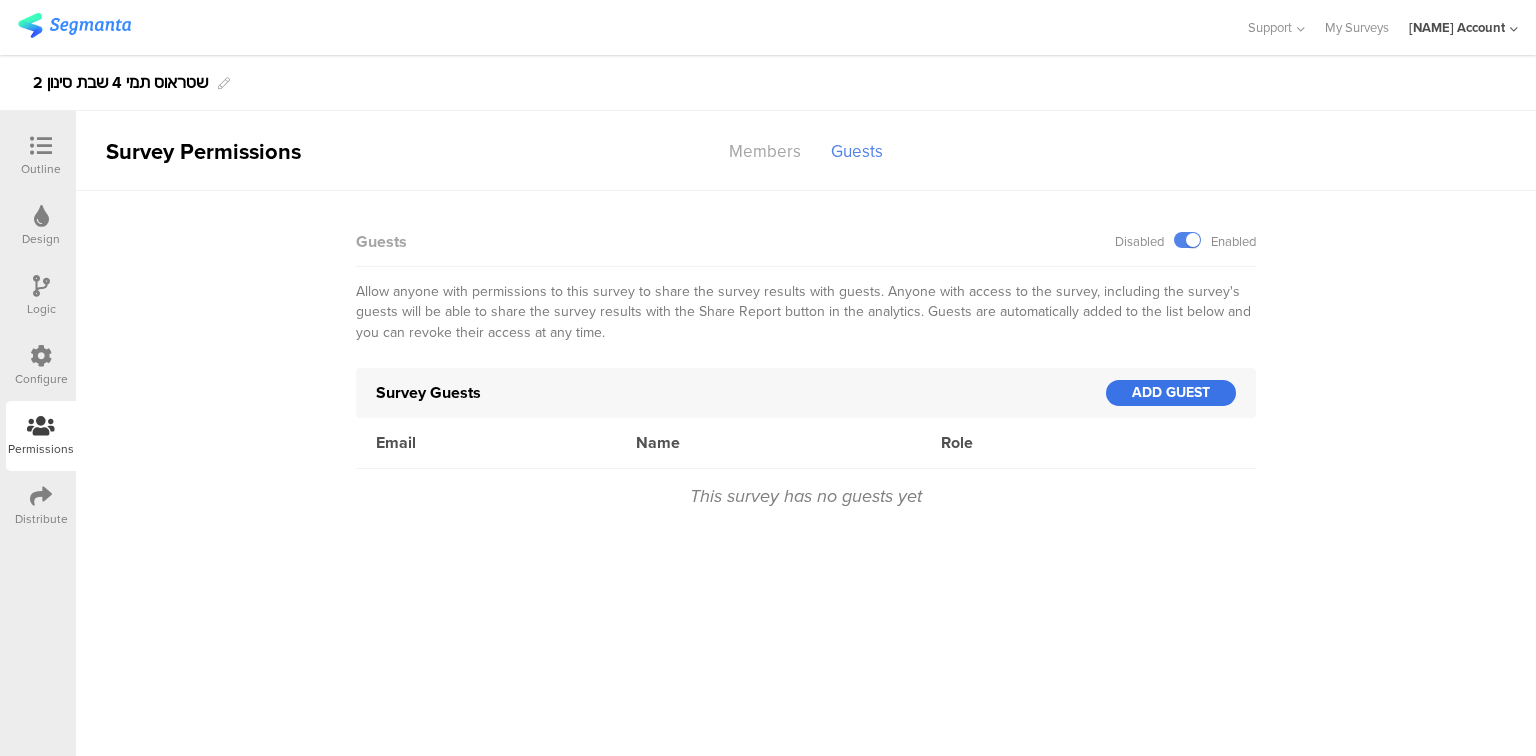 click on "ADD GUEST" at bounding box center (1171, 393) 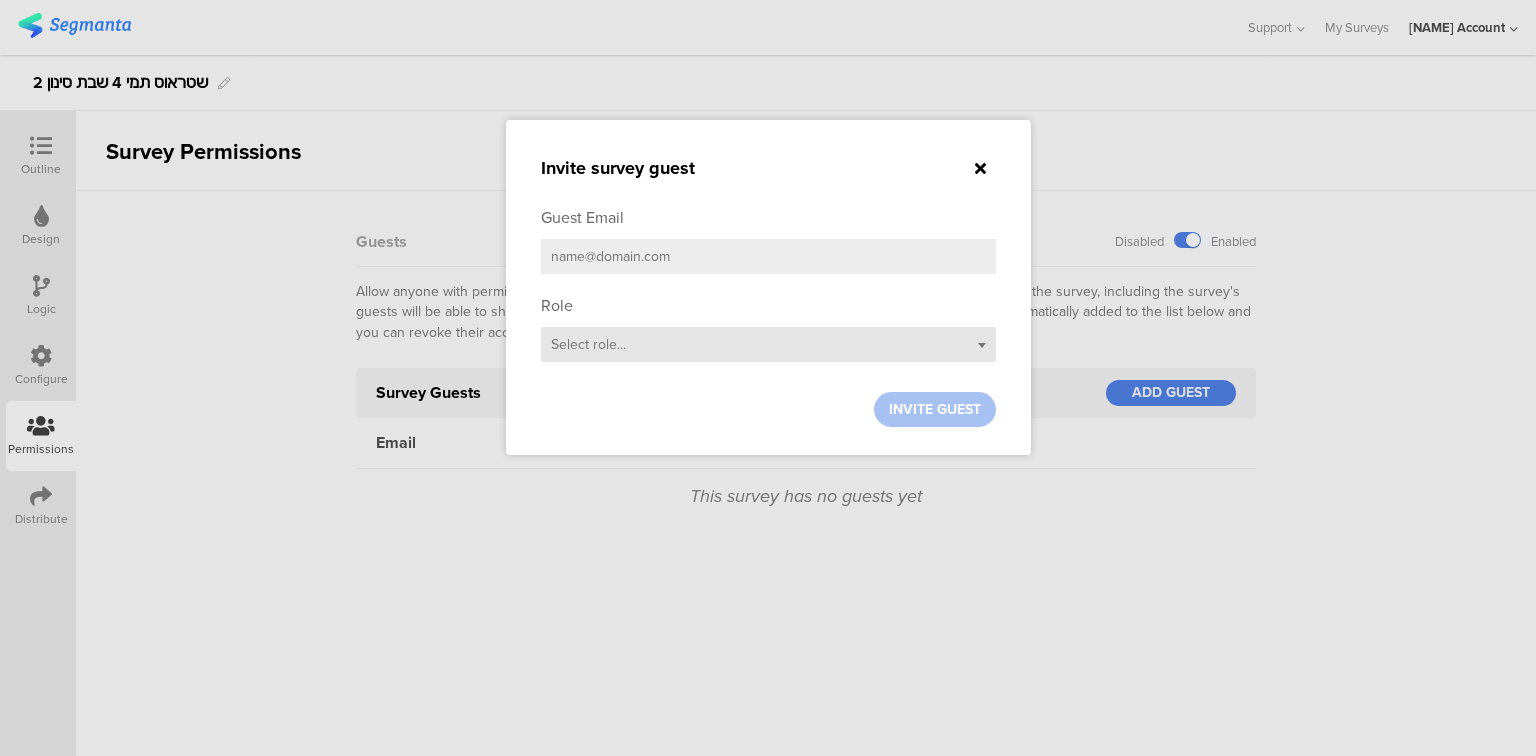 click on "Select role..." at bounding box center [588, 344] 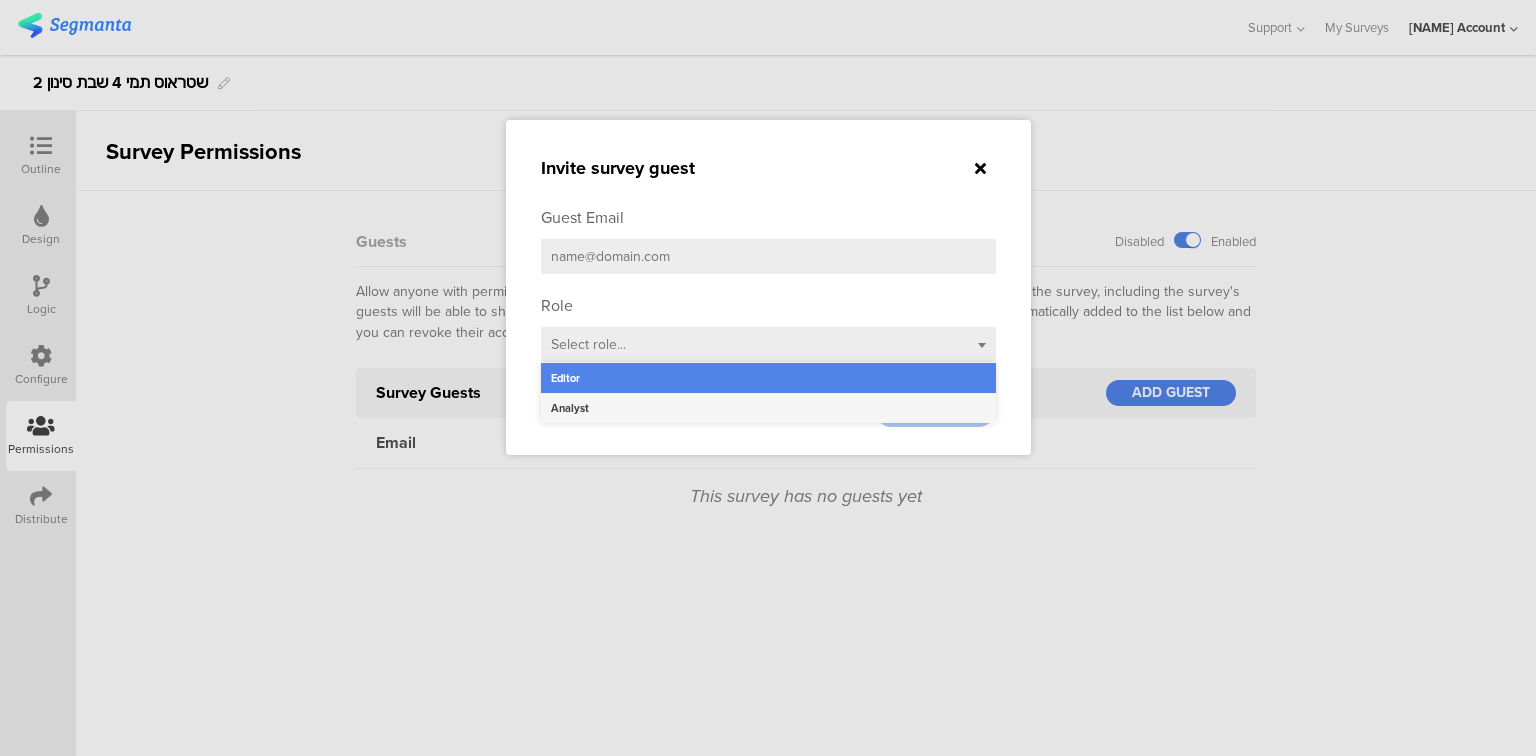 click on "Analyst" at bounding box center (768, 378) 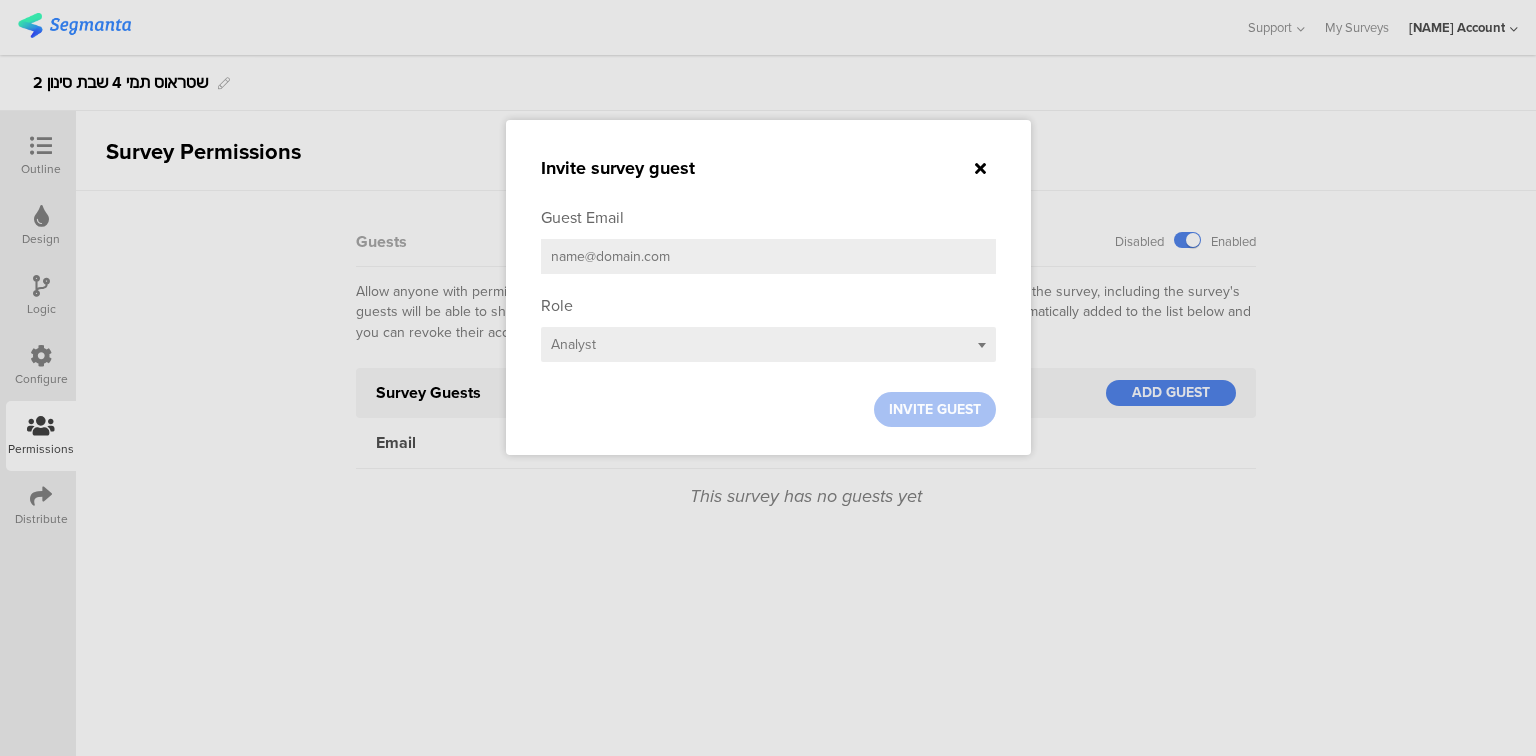 click at bounding box center [768, 256] 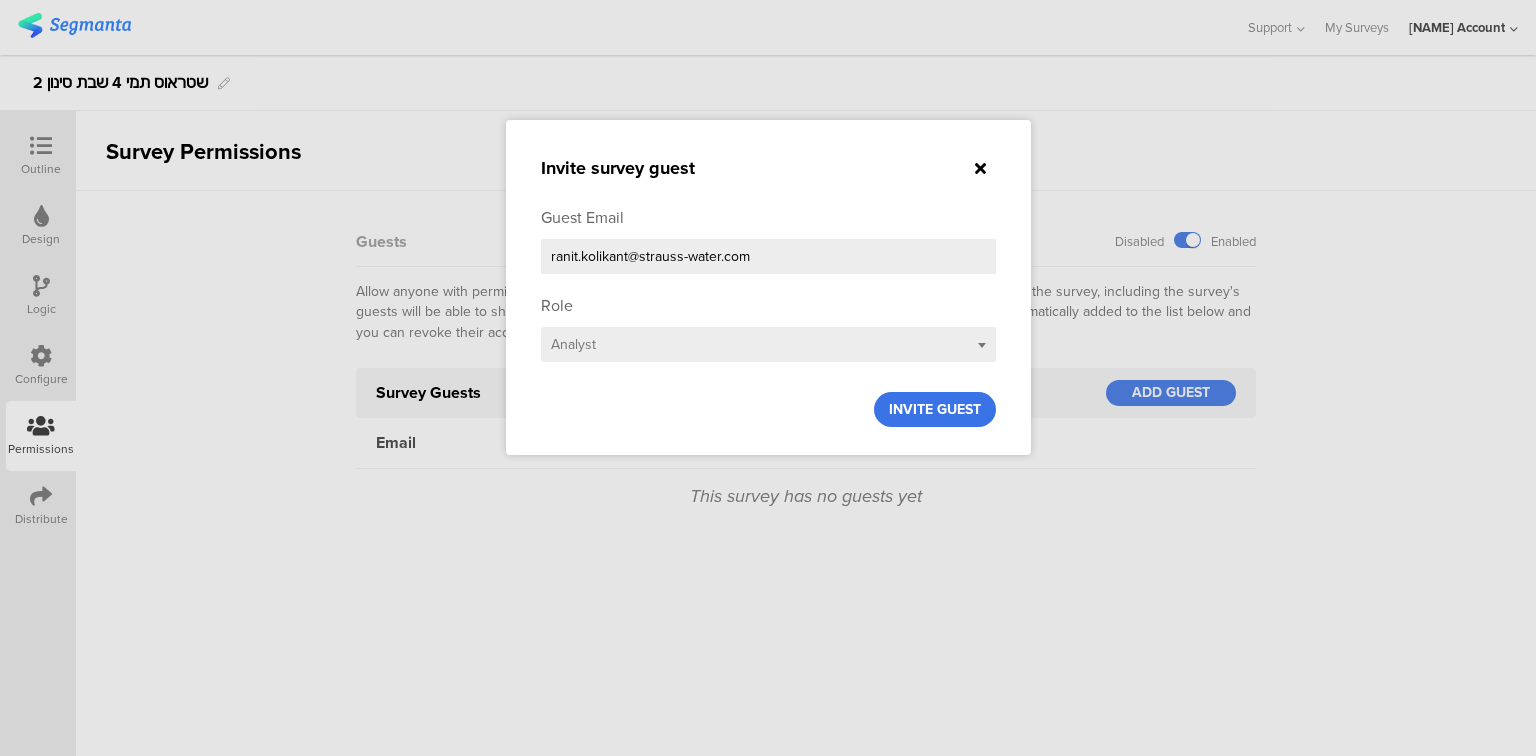 type on "ranit.kolikant@strauss-water.com" 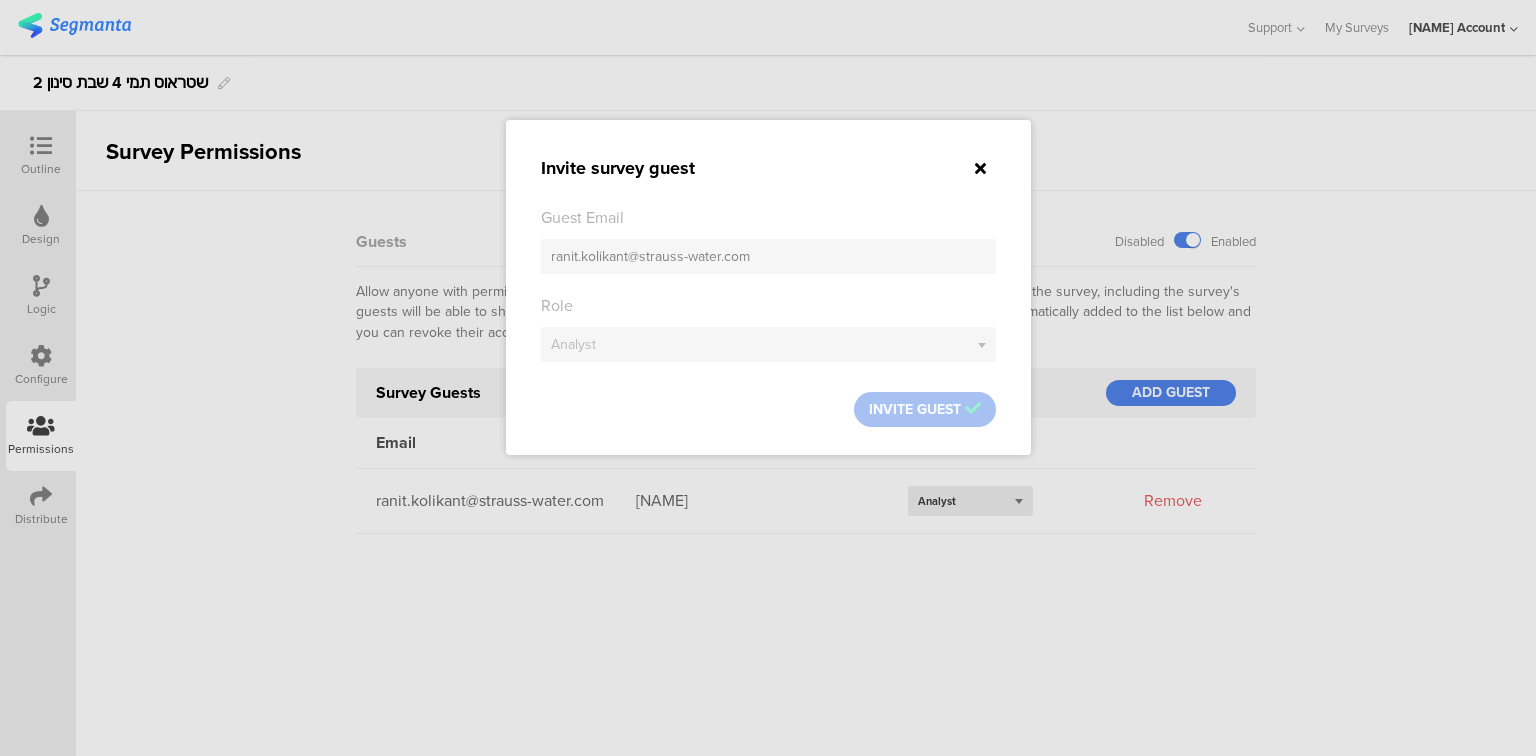 click at bounding box center (768, 378) 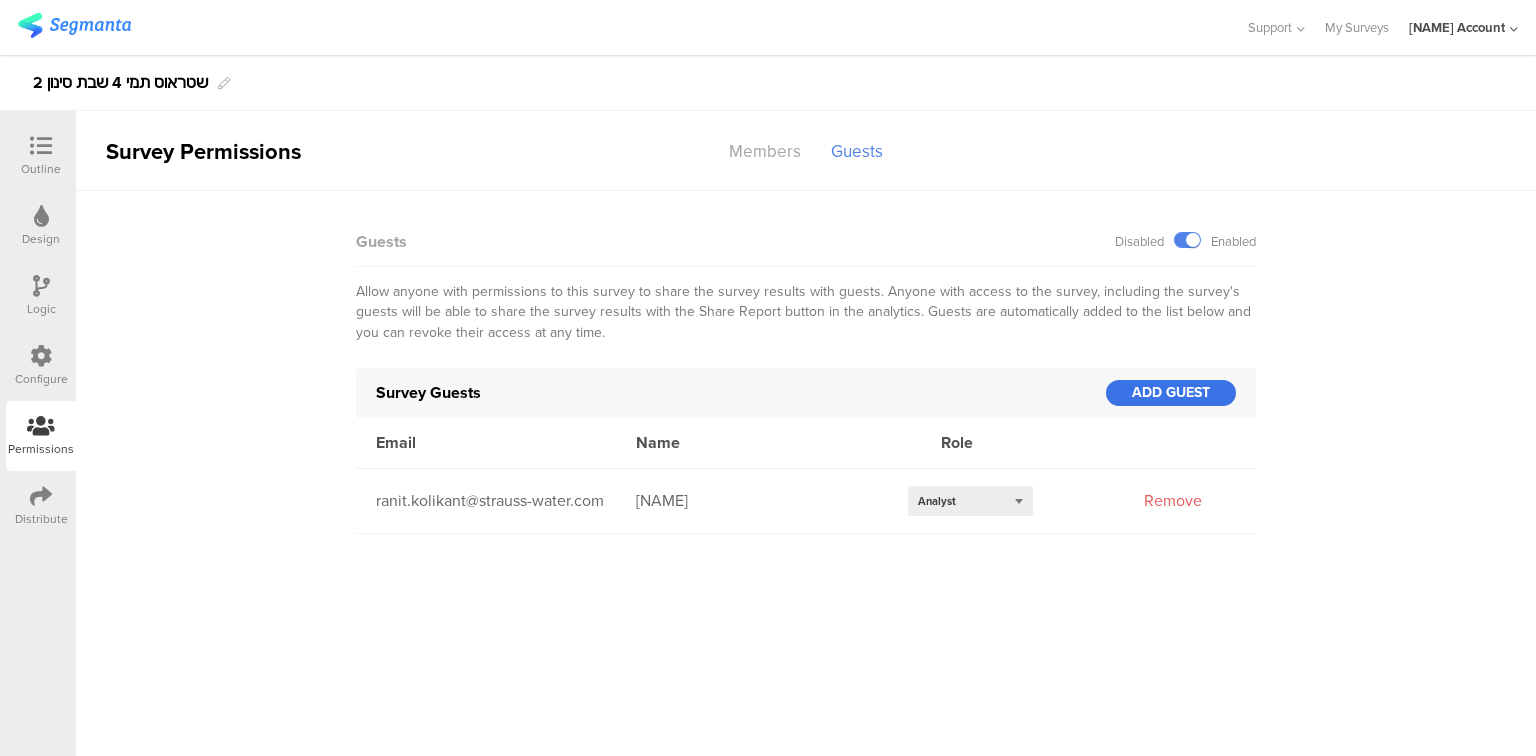 click on "ADD GUEST" at bounding box center (1171, 393) 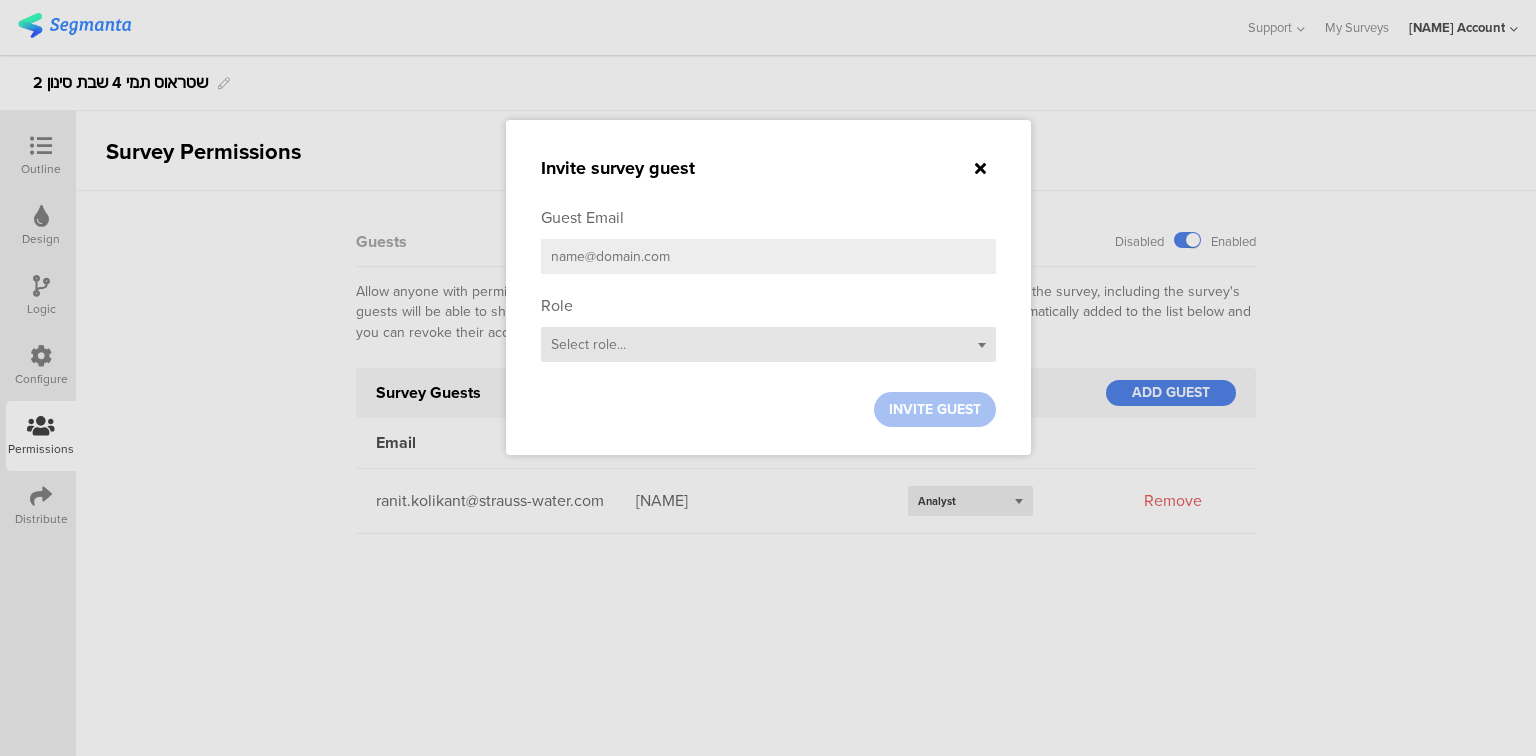 click on "Select role..." at bounding box center [588, 344] 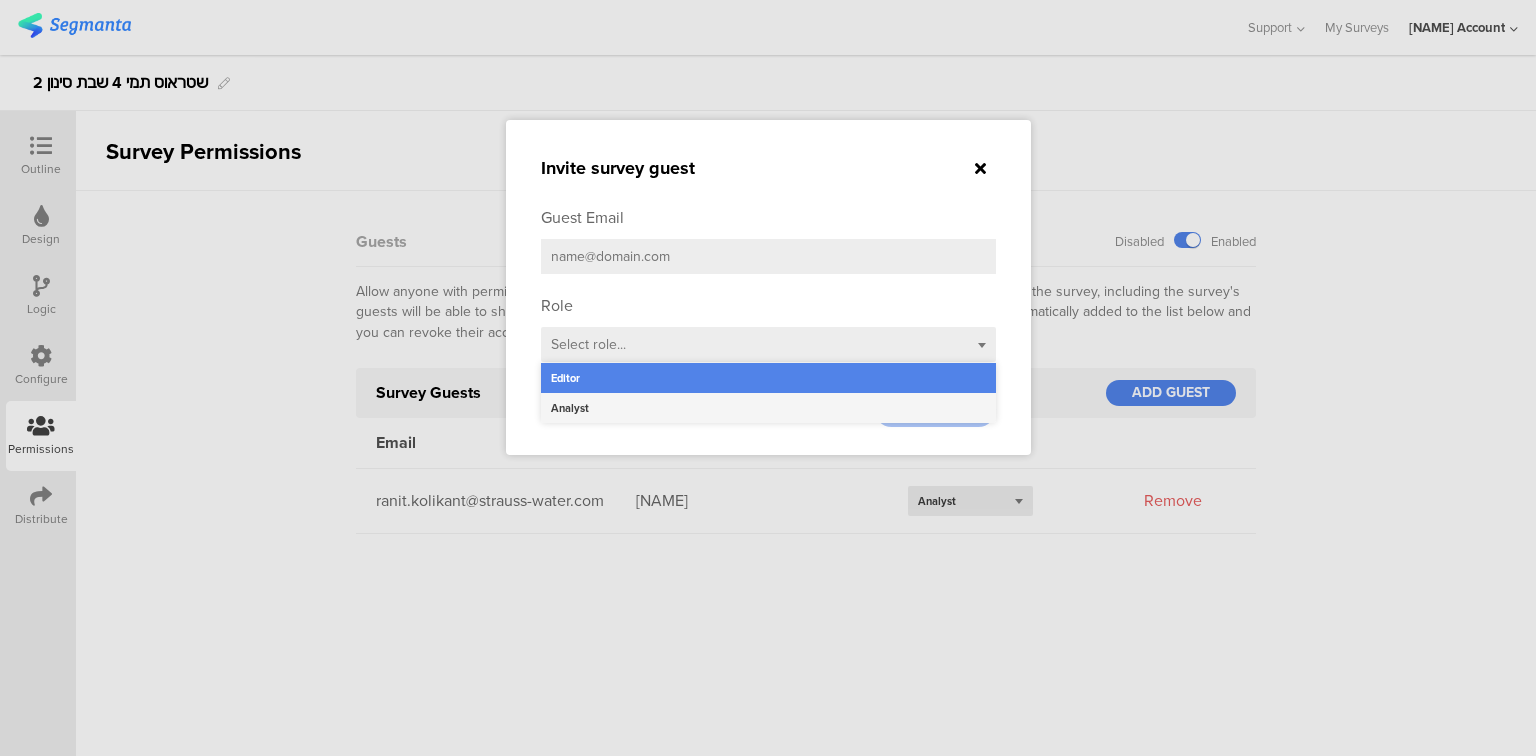 click on "Analyst" at bounding box center (768, 378) 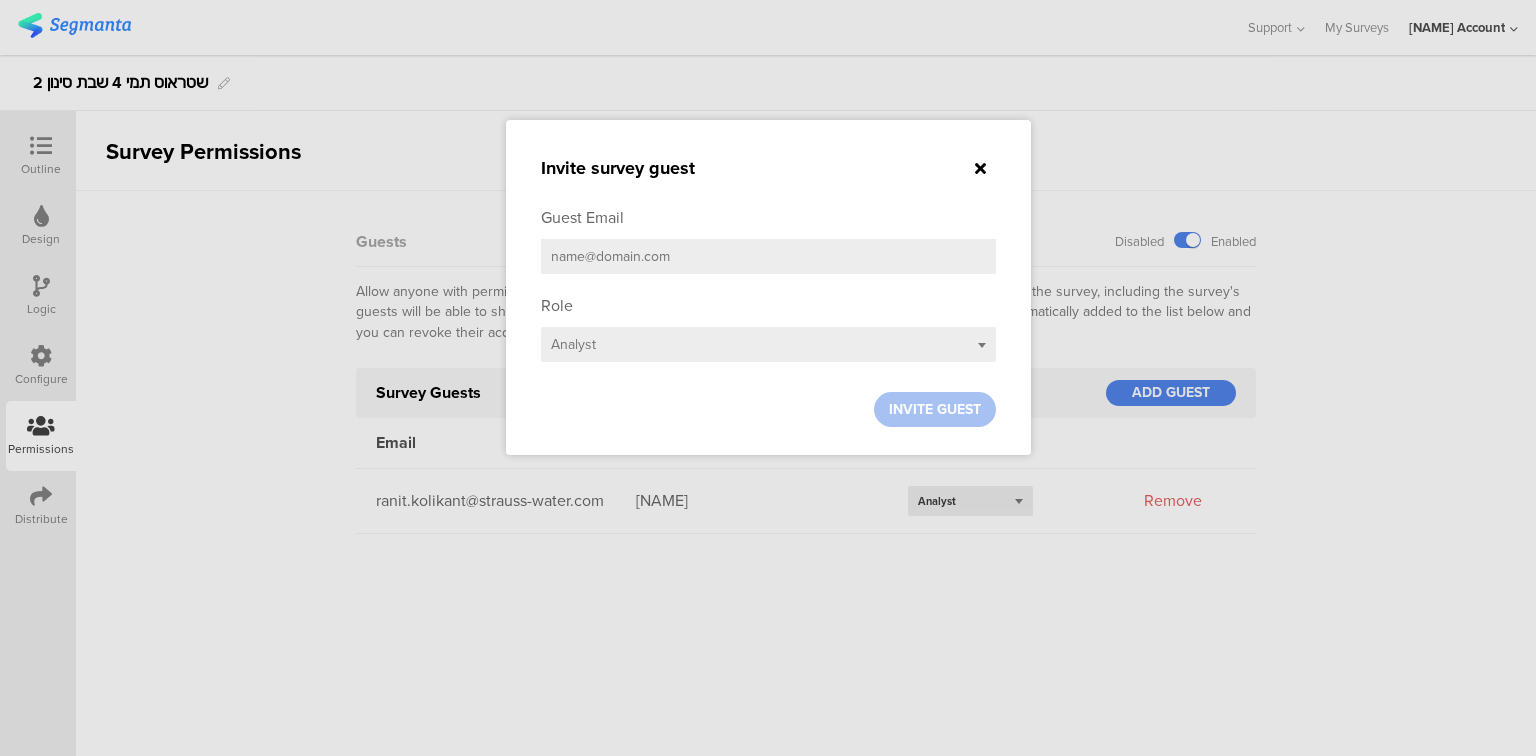 click at bounding box center [768, 256] 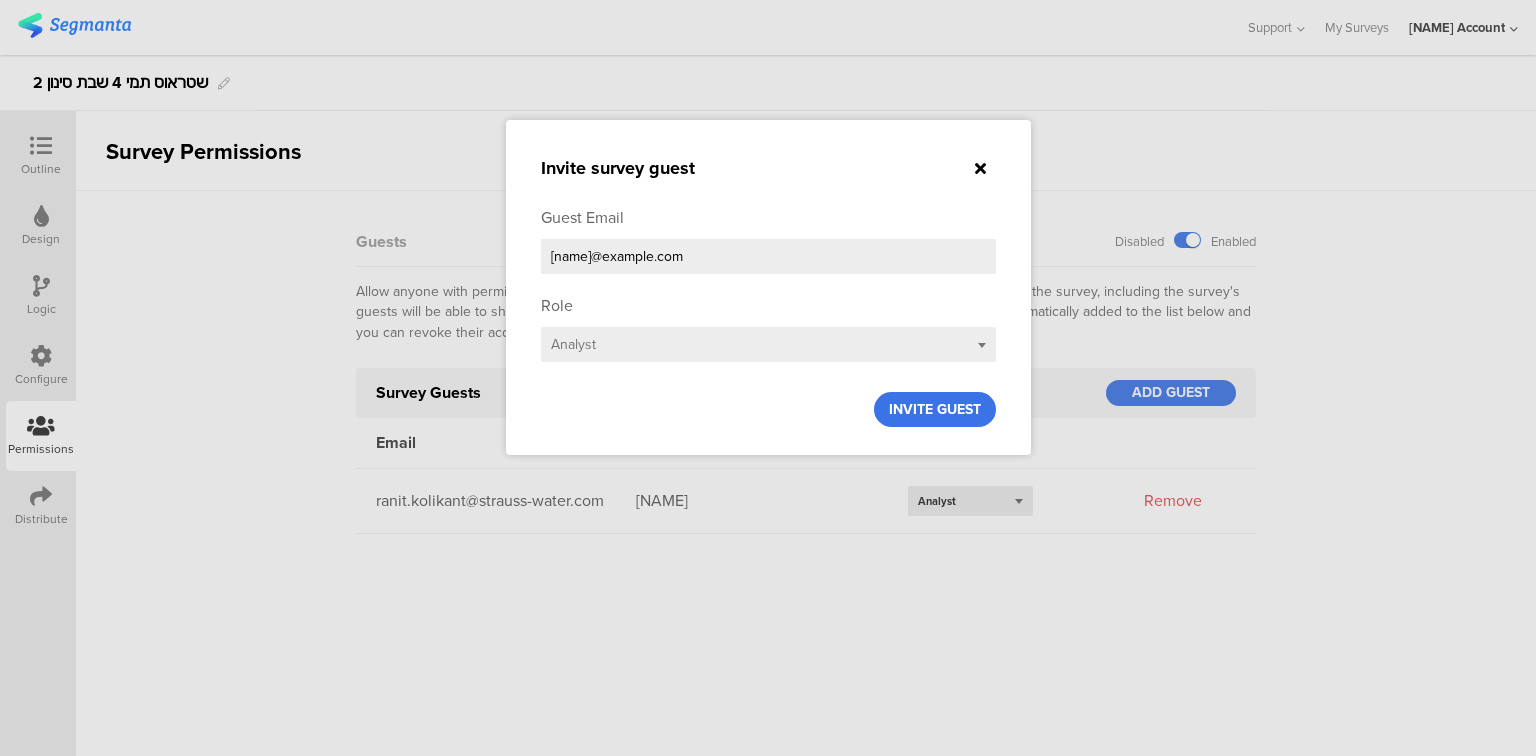type on "yael.artsy@strauss-water.com" 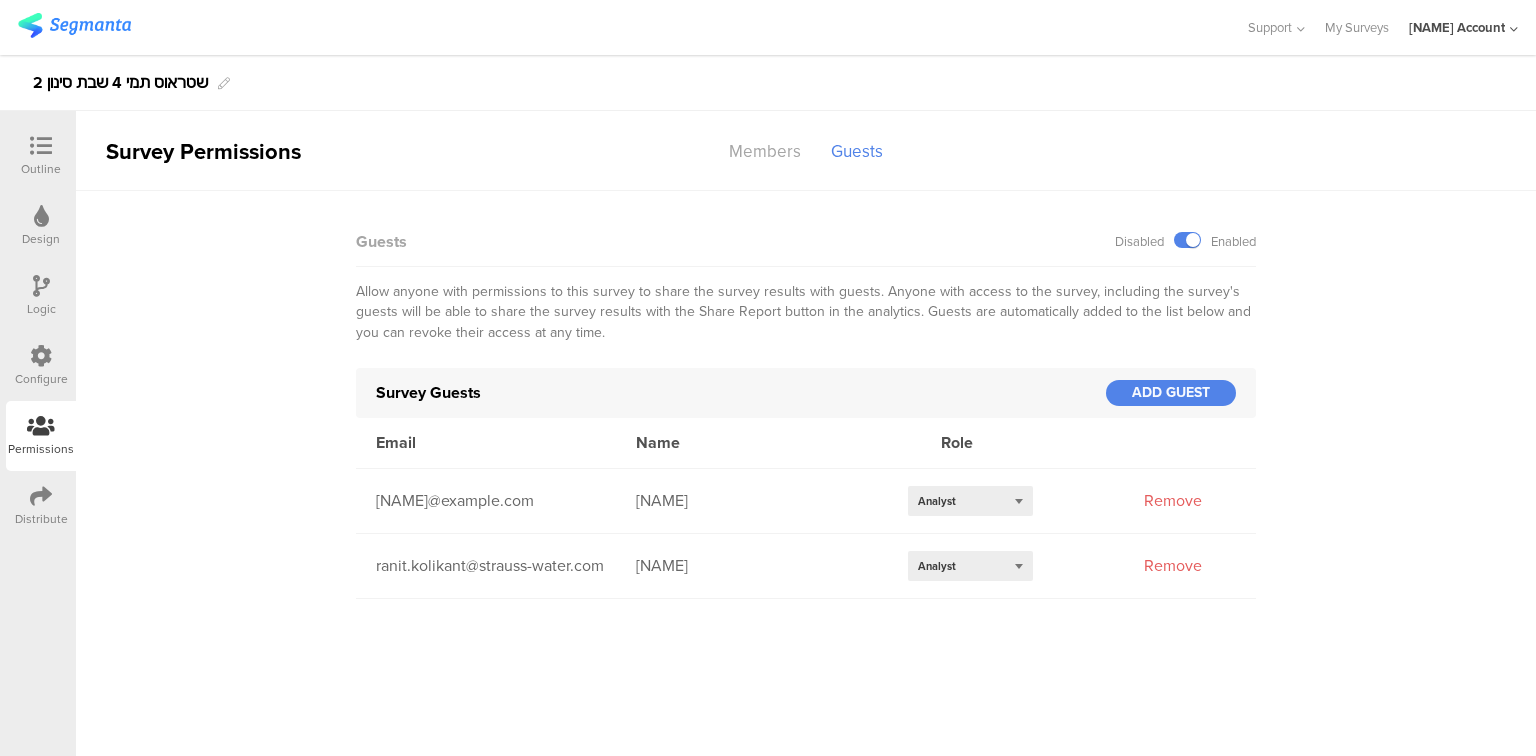 click at bounding box center [41, 146] 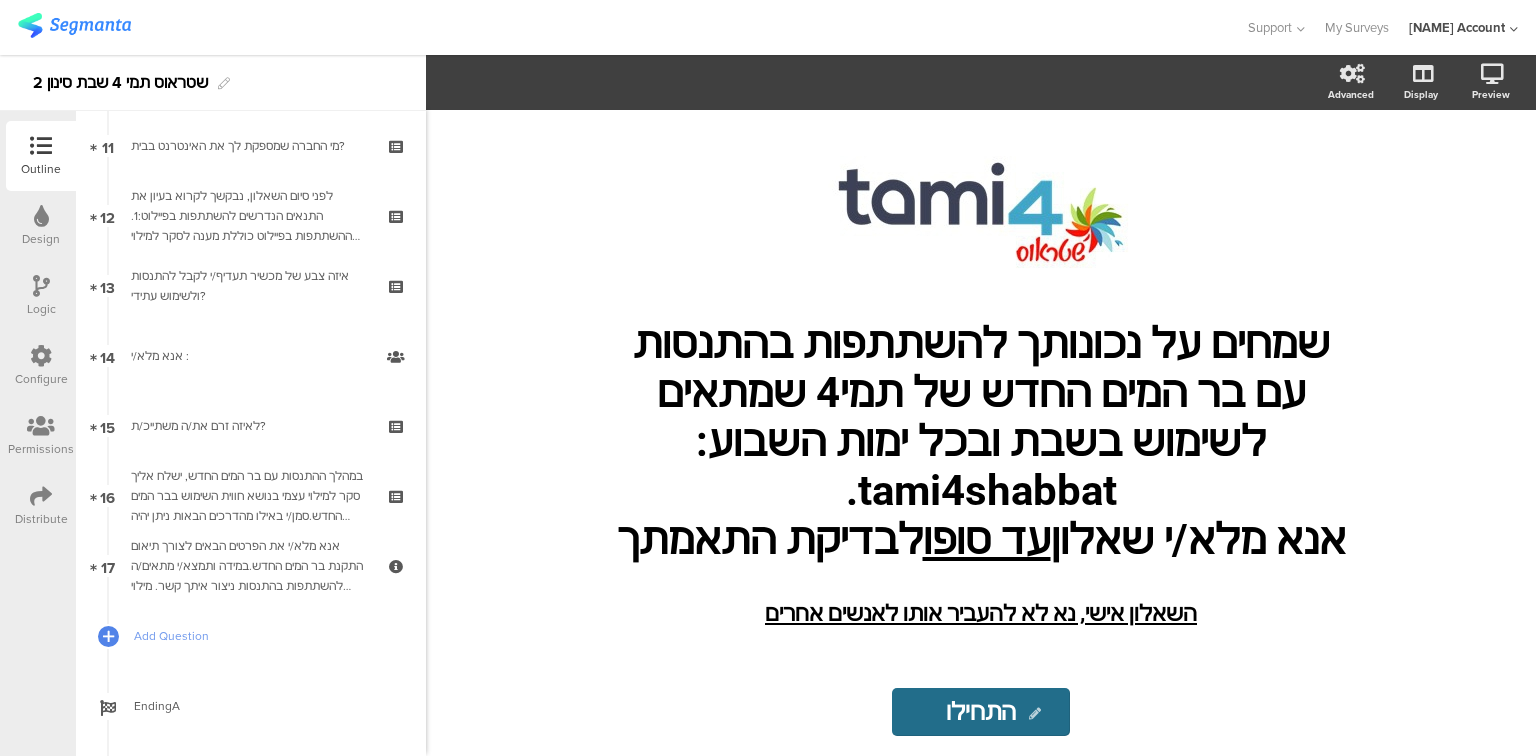 scroll, scrollTop: 880, scrollLeft: 0, axis: vertical 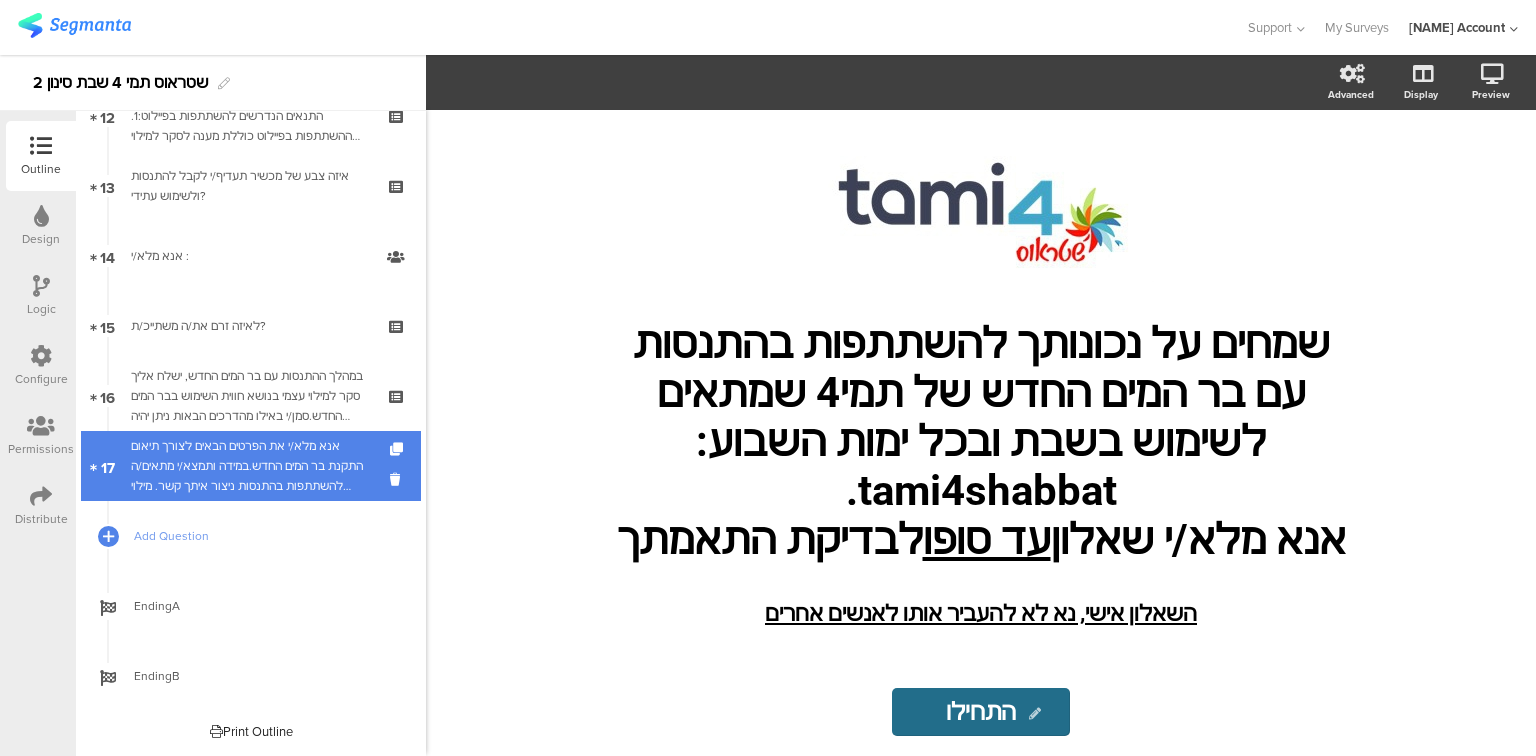 click on "אנא מלא/י את הפרטים הבאים לצורך תיאום התקנת בר המים החדש.במידה ותמצא/י מתאים/ה להשתתפות בהתנסות ניצור איתך קשר. מילוי השאלון אינו מבטיח השתתפות בפיילוט. ההחלטה על ההשתתפות תיעשה בהתאם לצרכים שהוגדרו לפיילוט" at bounding box center (250, 466) 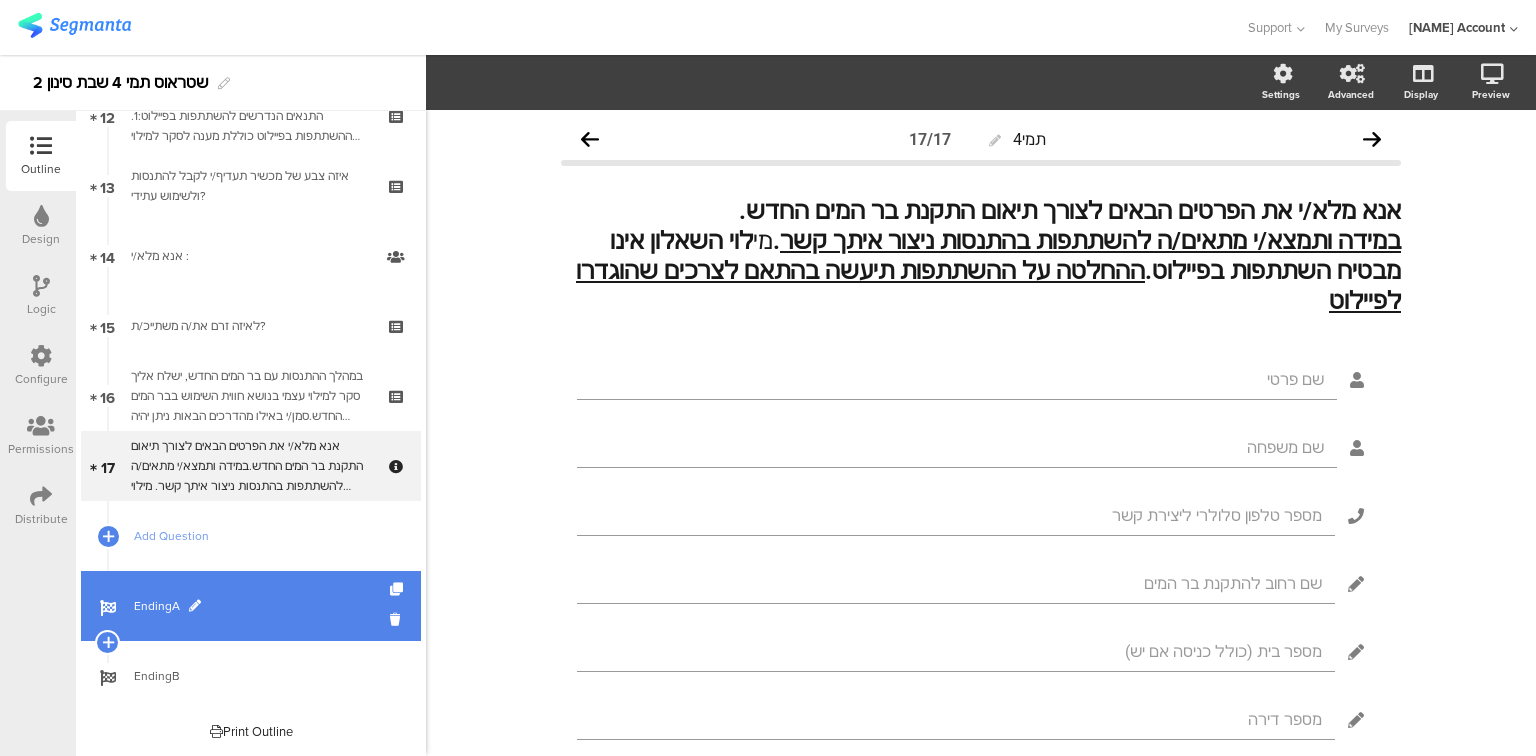 click on "EndingA" at bounding box center (262, 606) 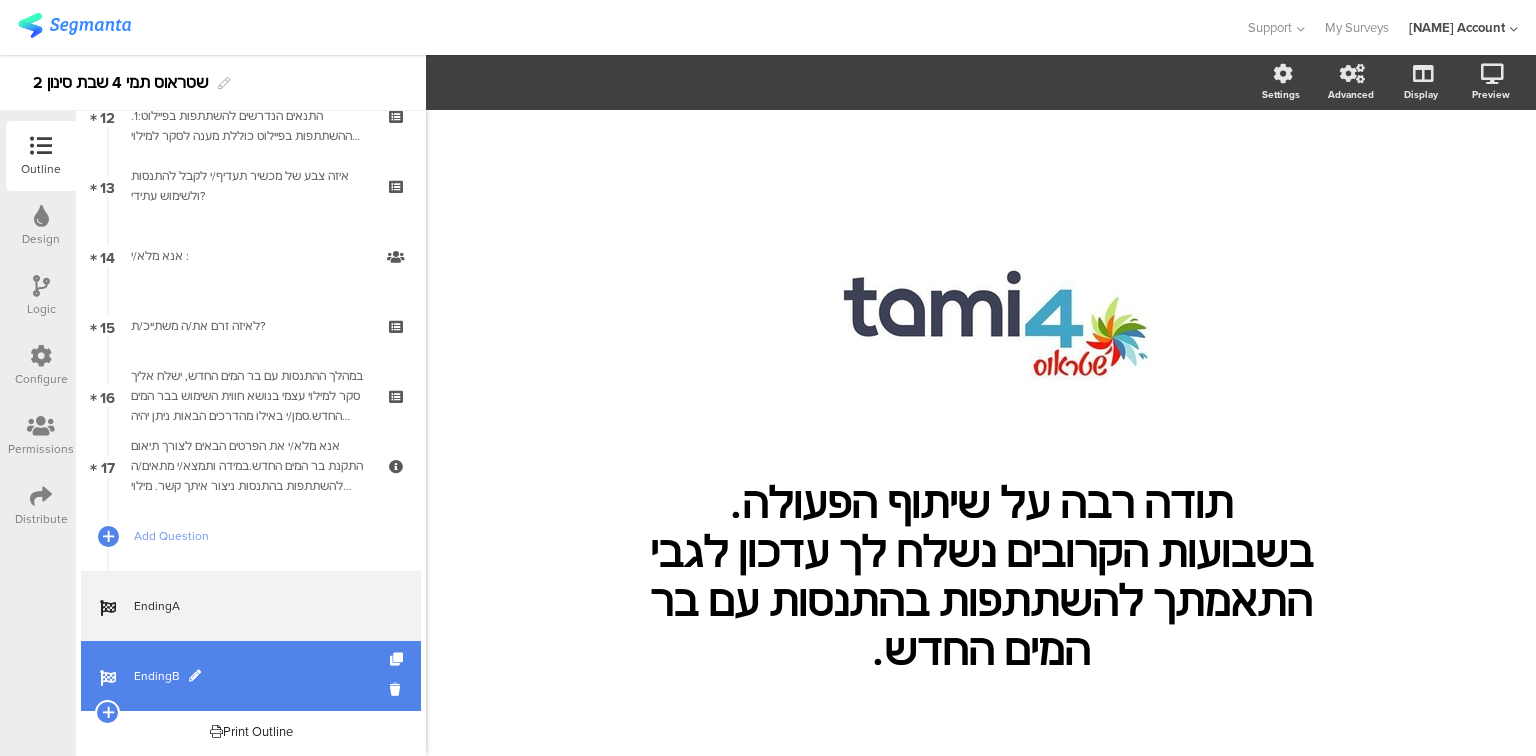 click on "EndingB" at bounding box center [262, 676] 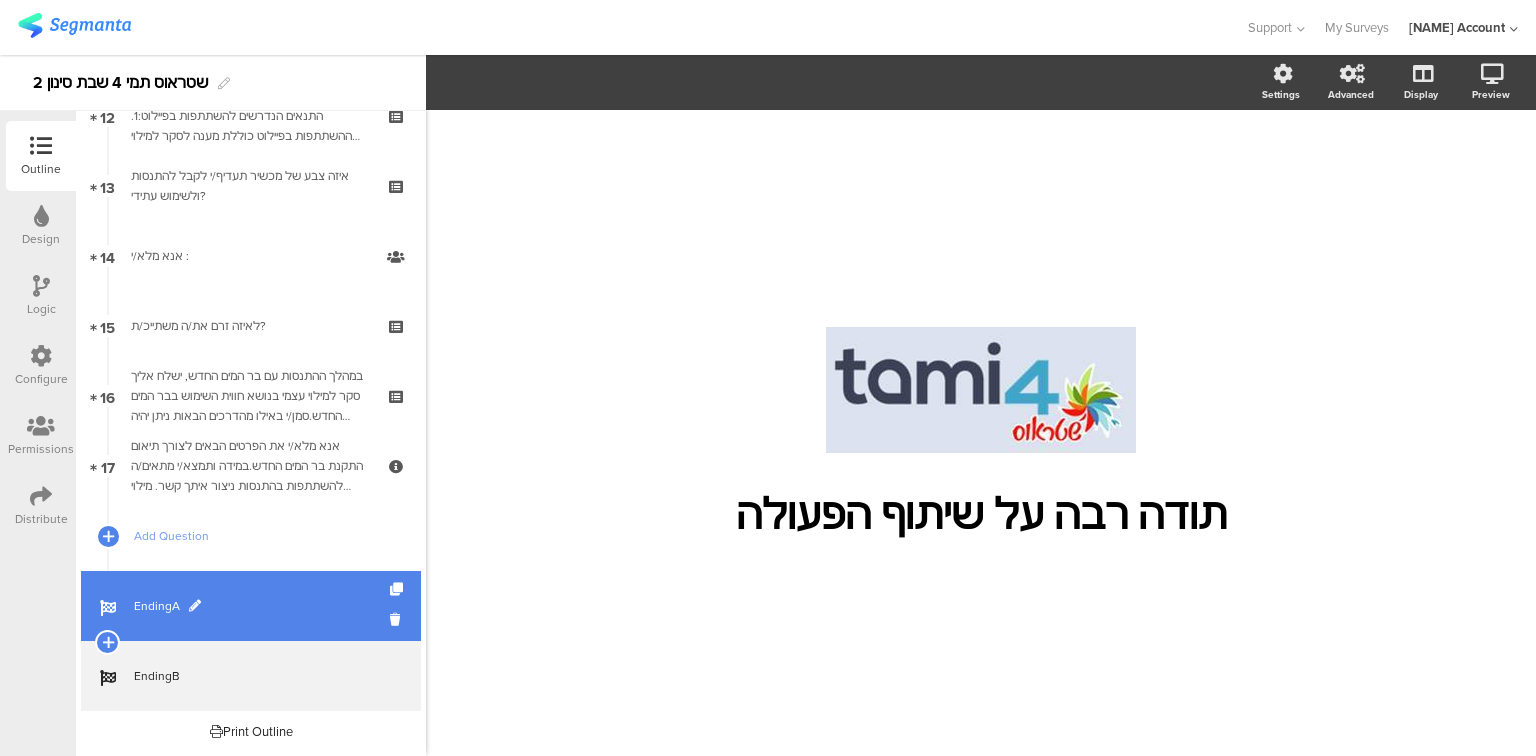 click on "EndingA" at bounding box center (262, 606) 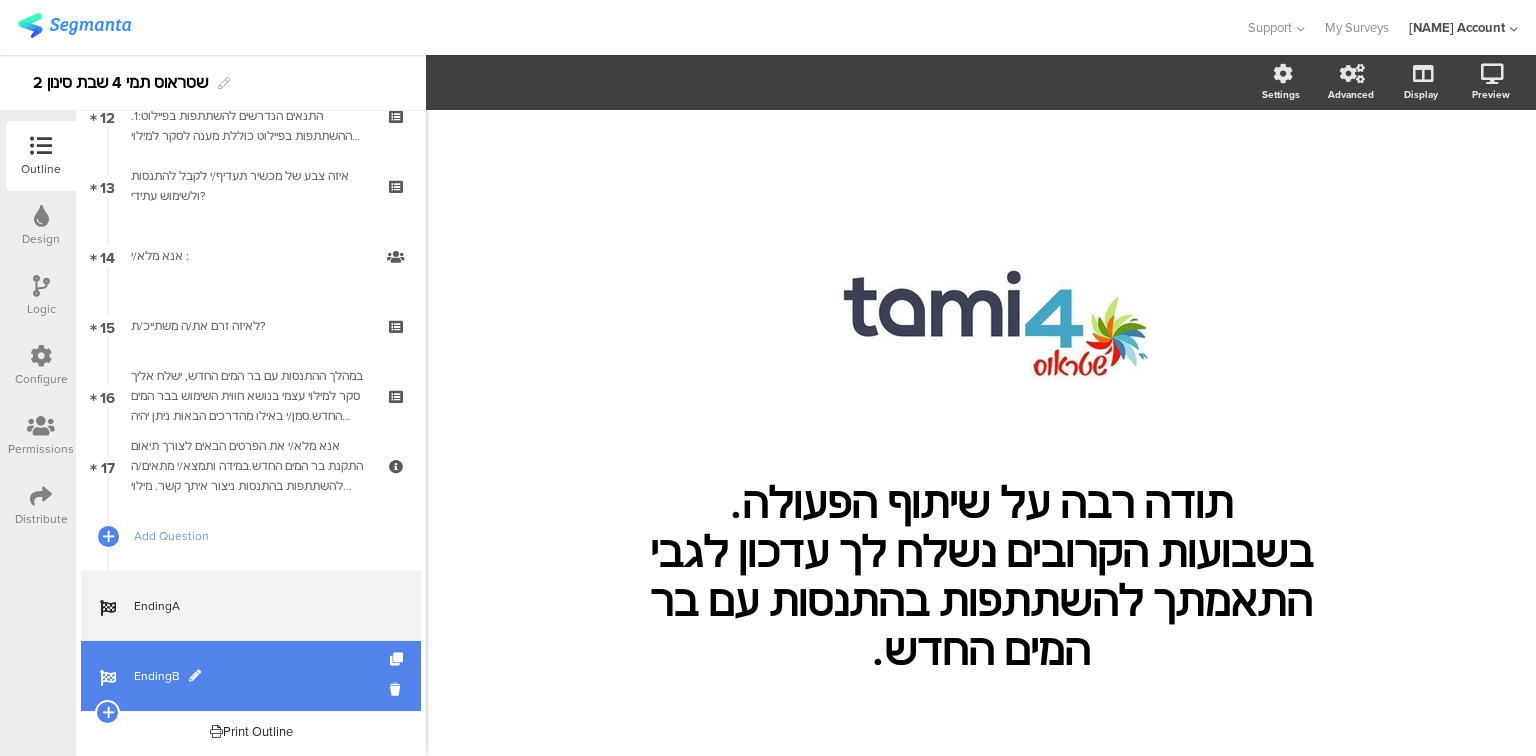 click on "EndingB" at bounding box center (262, 676) 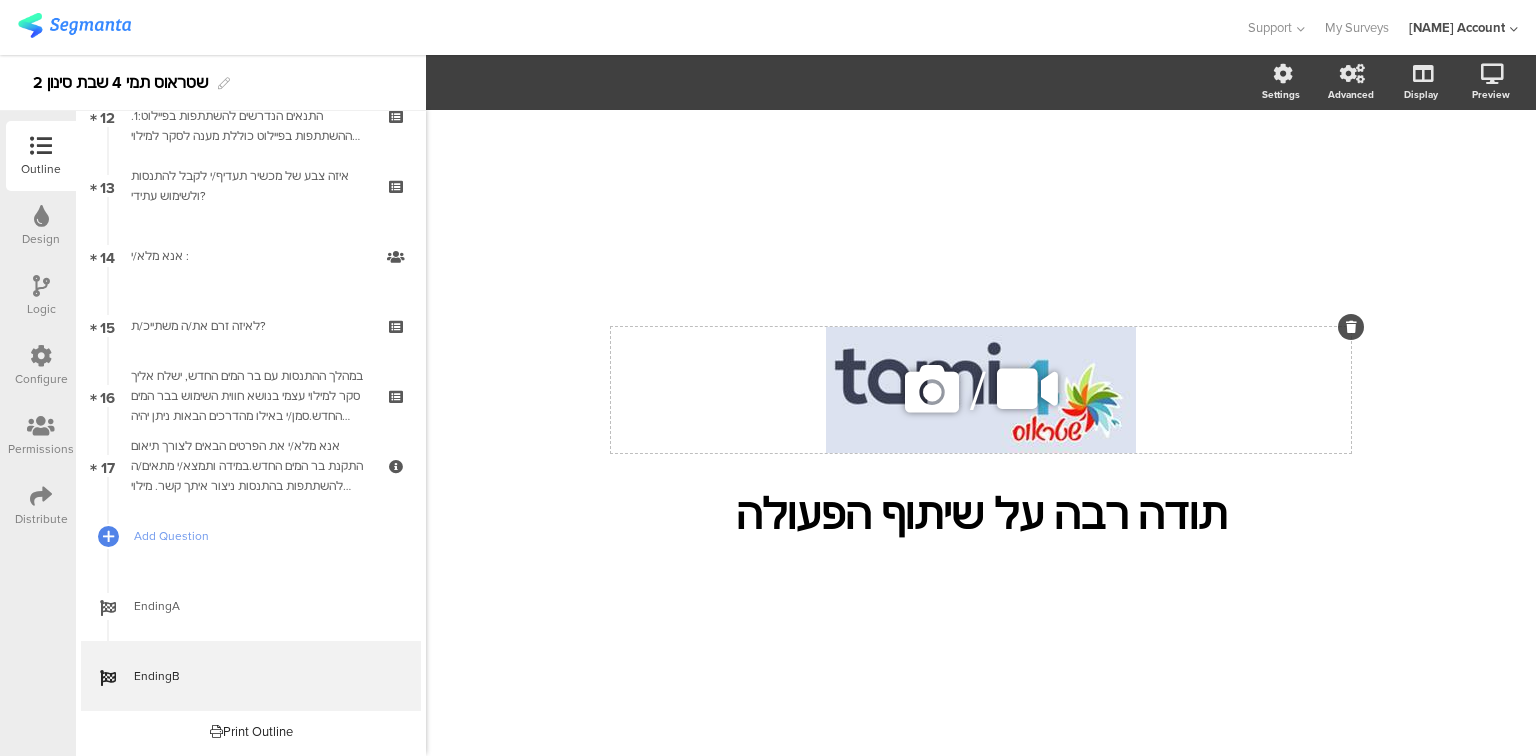 click at bounding box center (932, 389) 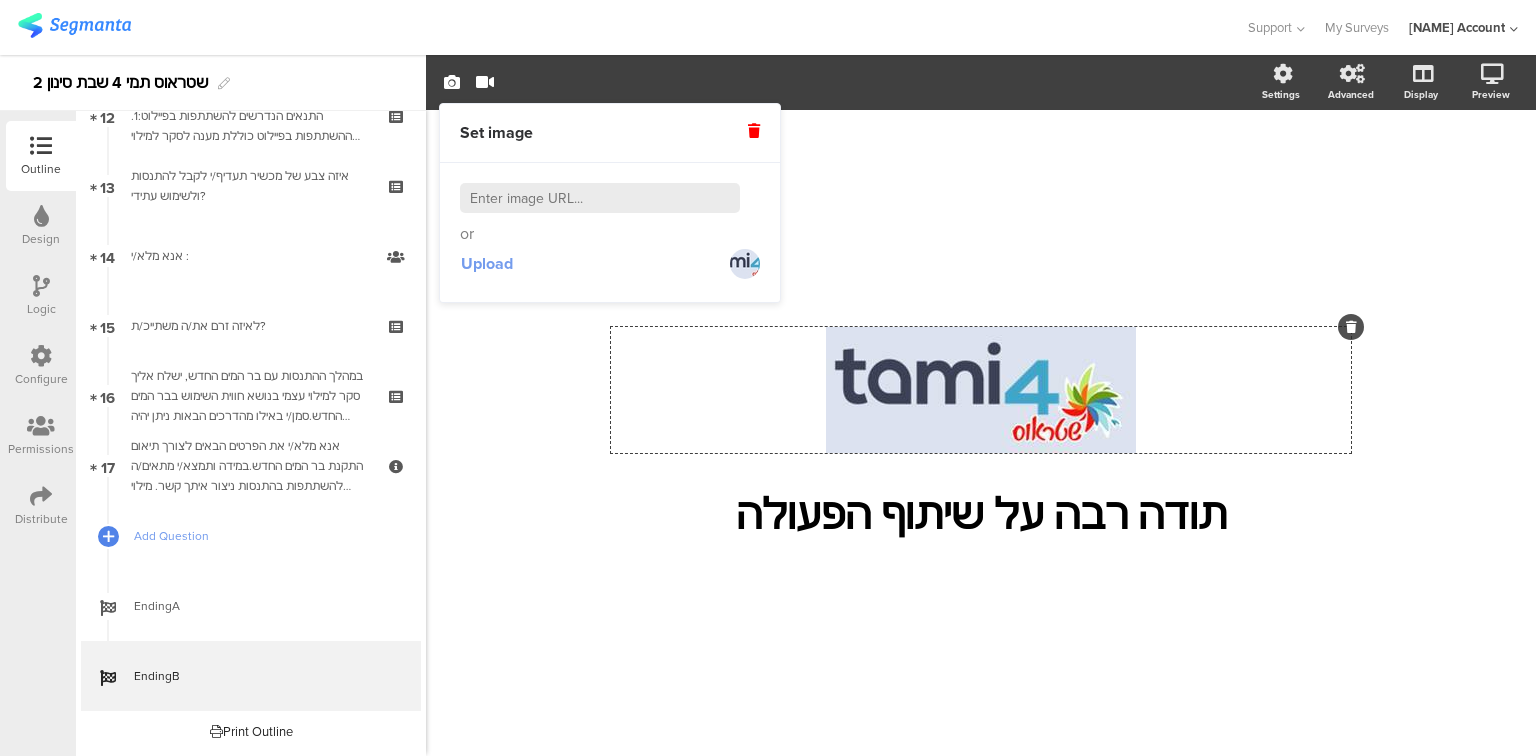 click on "Upload" at bounding box center [487, 263] 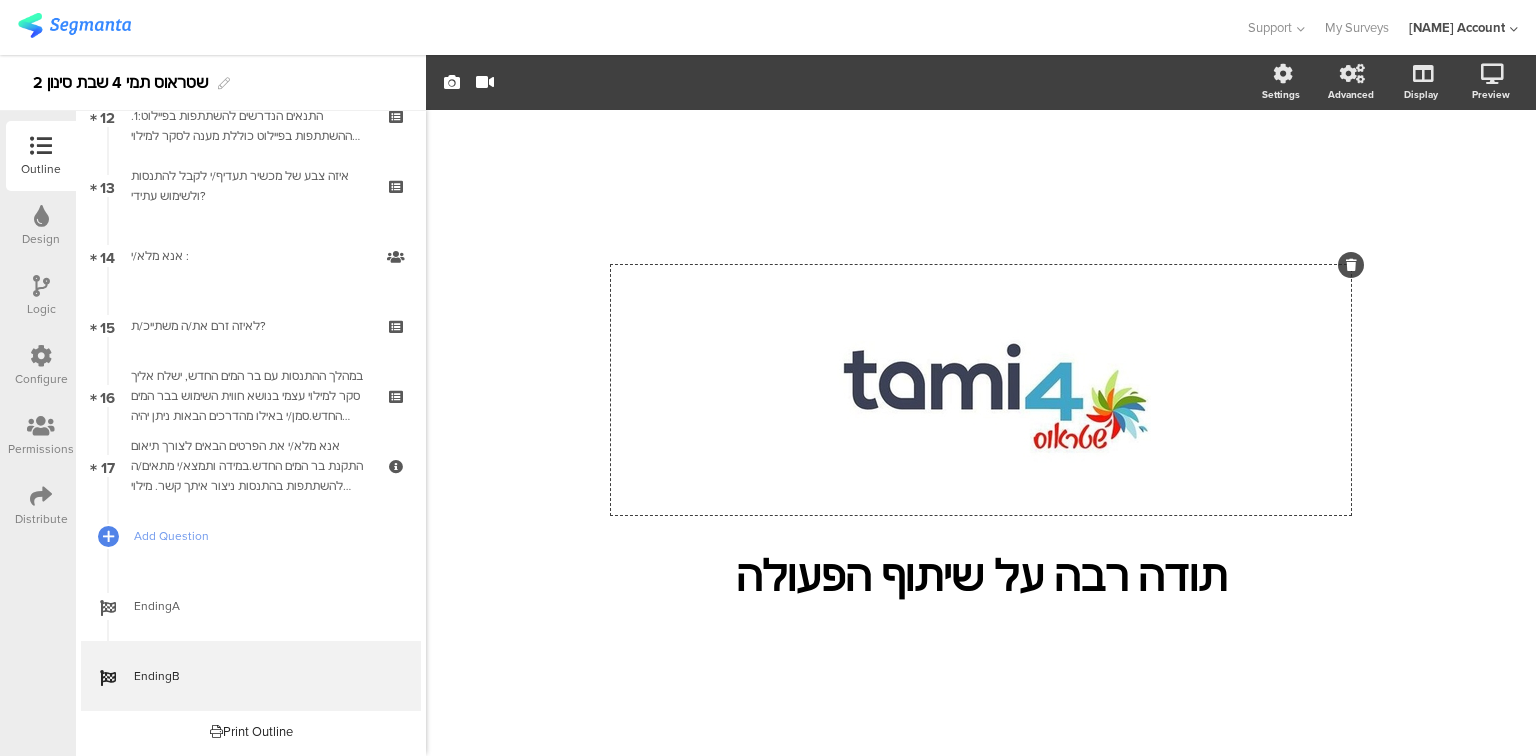 click on "/
תודה רבה על שיתוף הפעולה
תודה רבה על שיתוף הפעולה" at bounding box center (981, 423) 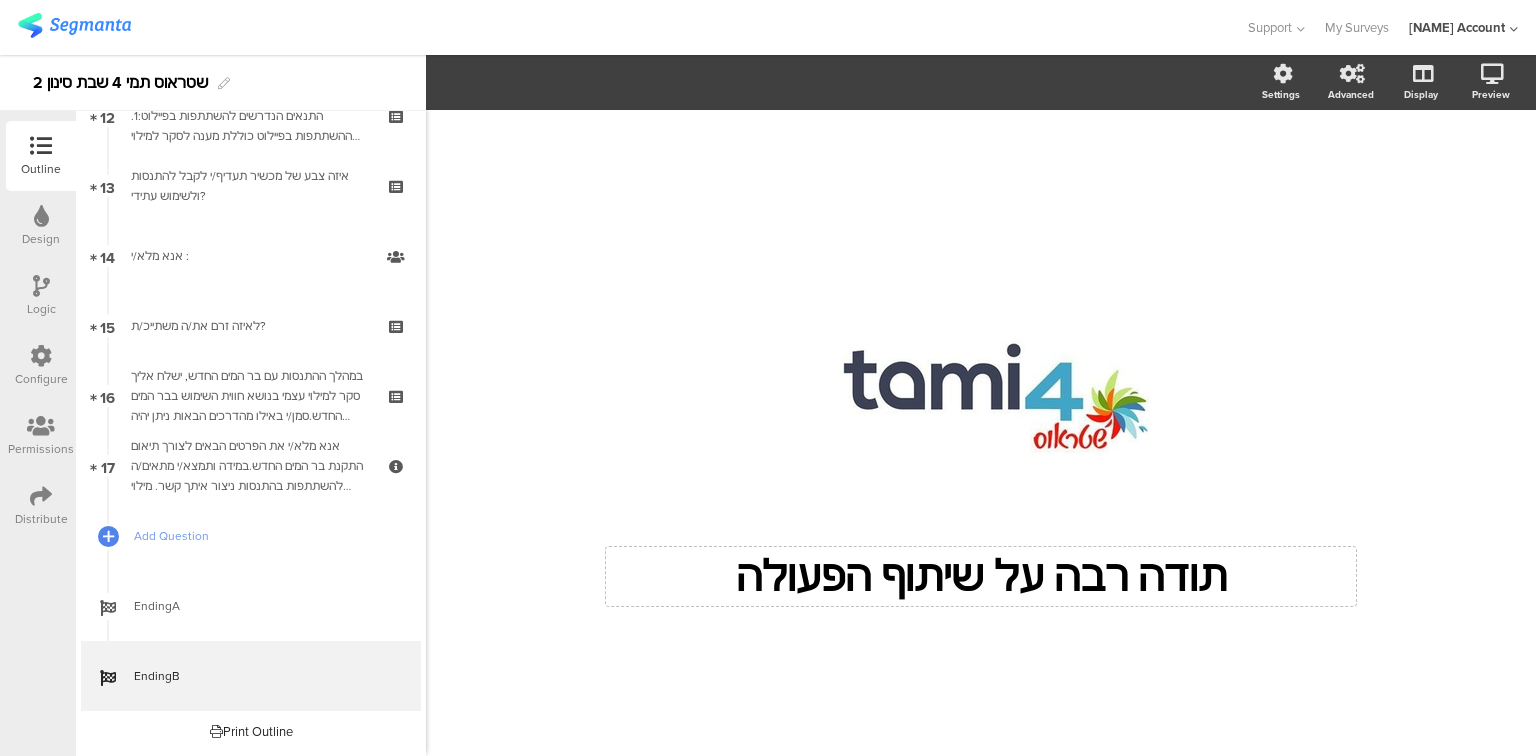 click on "תודה רבה על שיתוף הפעולה
תודה רבה על שיתוף הפעולה" at bounding box center (981, 576) 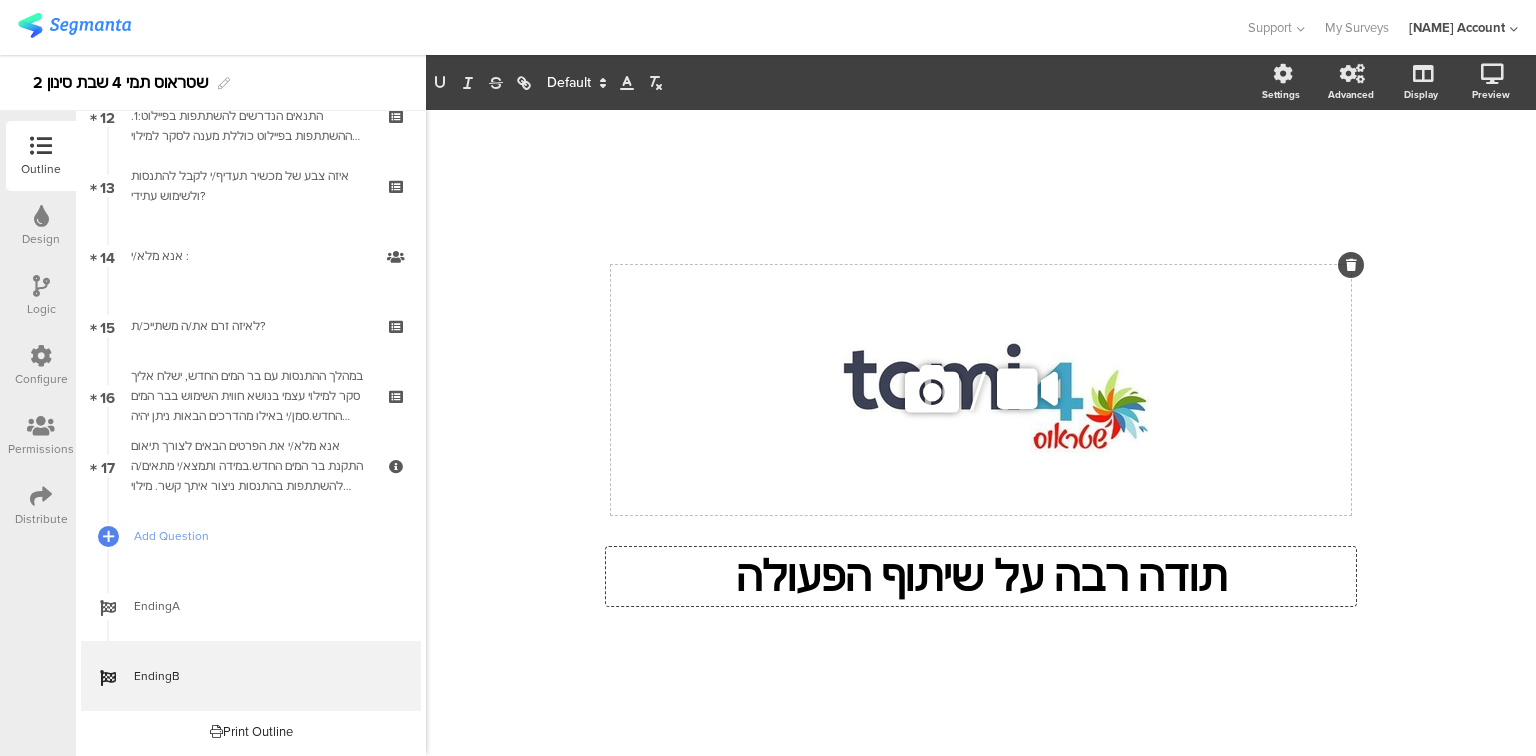 click on "/" at bounding box center [981, 390] 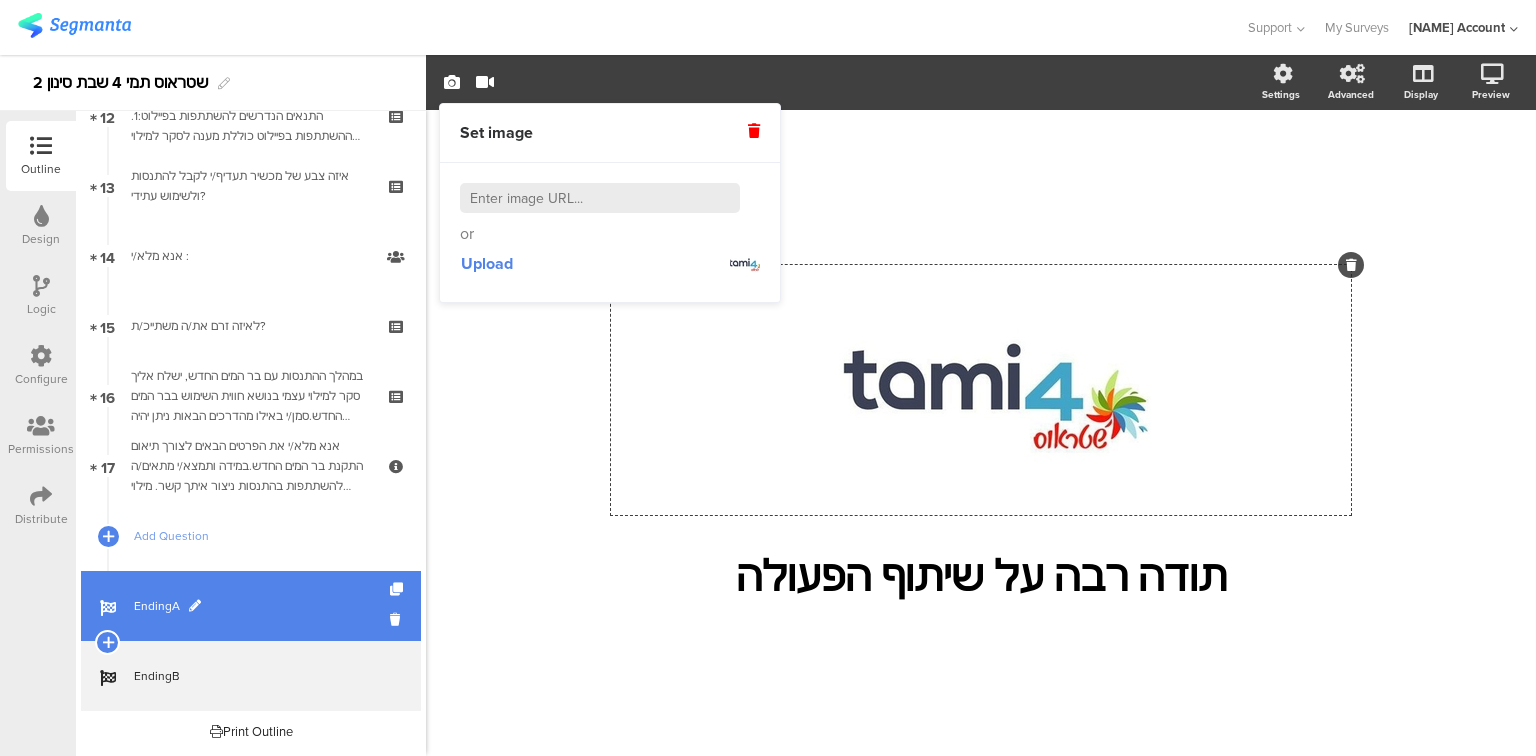 click on "EndingA" at bounding box center [262, 606] 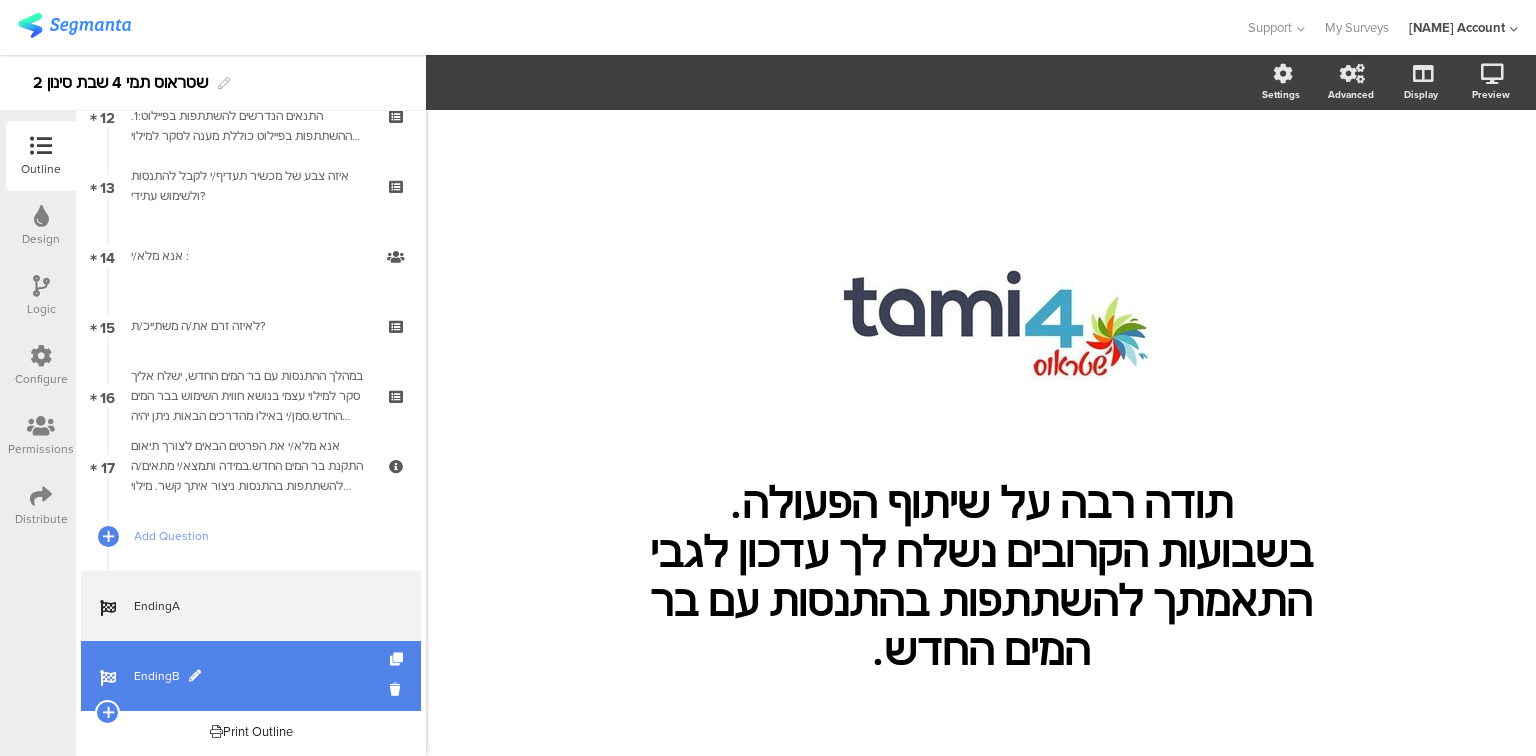 click on "EndingB" at bounding box center [262, 676] 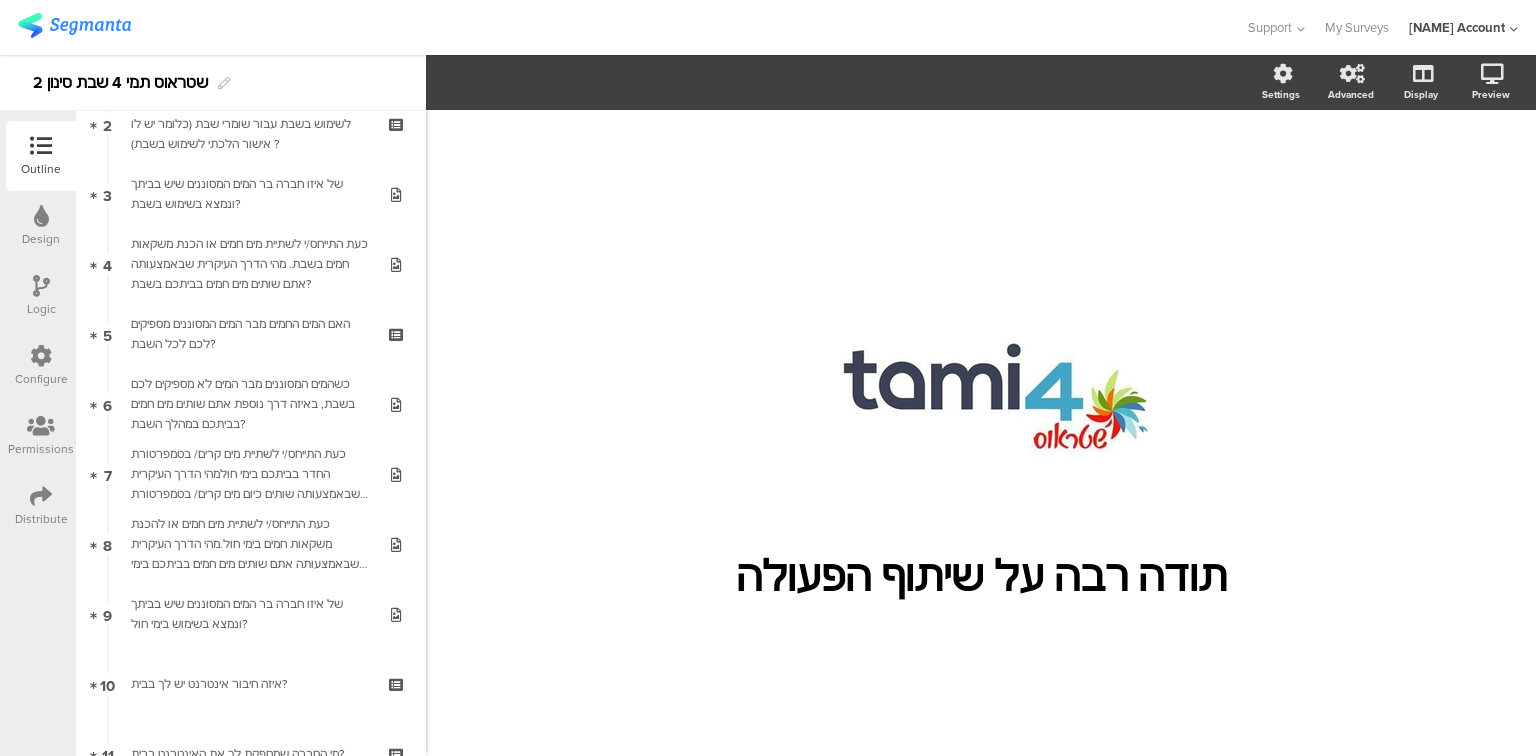 scroll, scrollTop: 0, scrollLeft: 0, axis: both 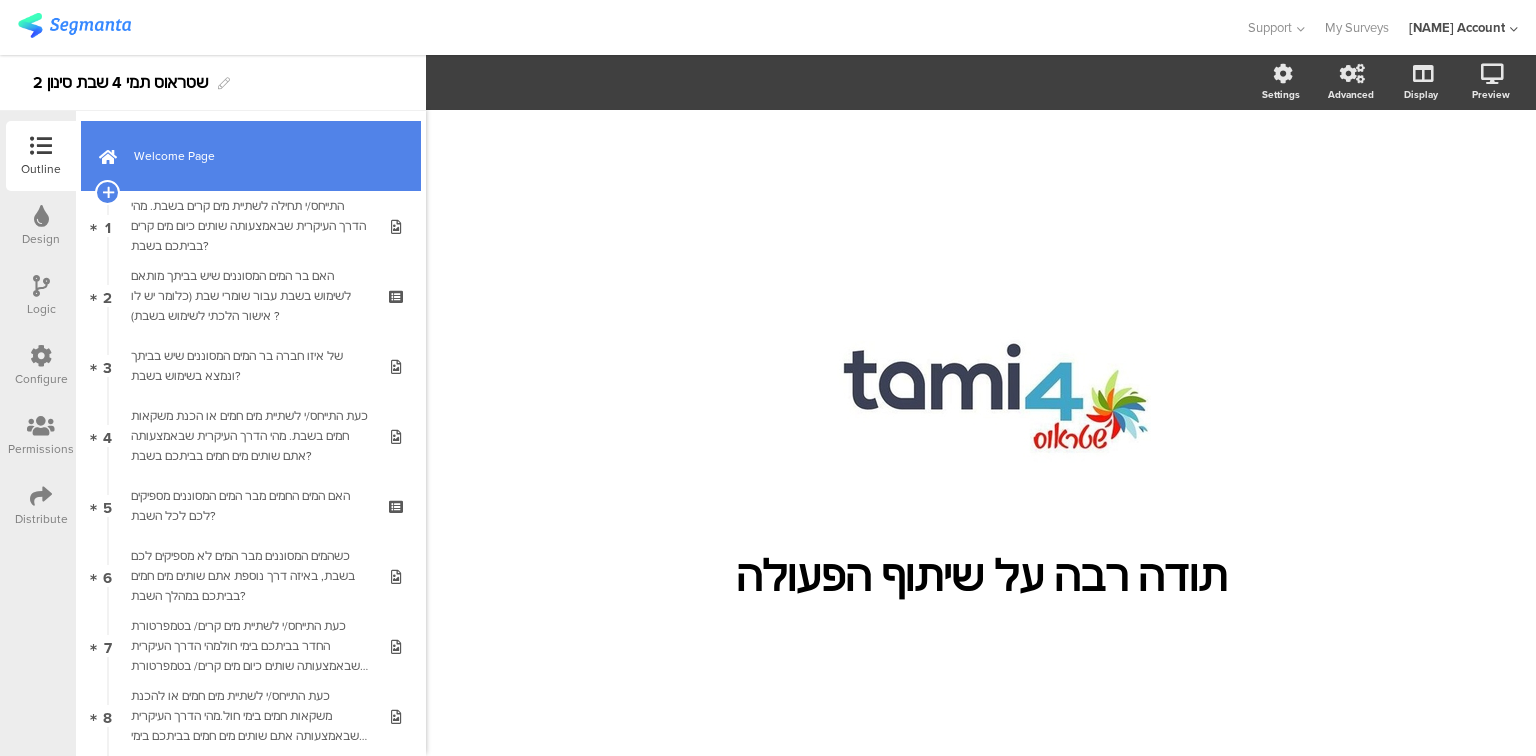 click on "Welcome Page" at bounding box center [262, 156] 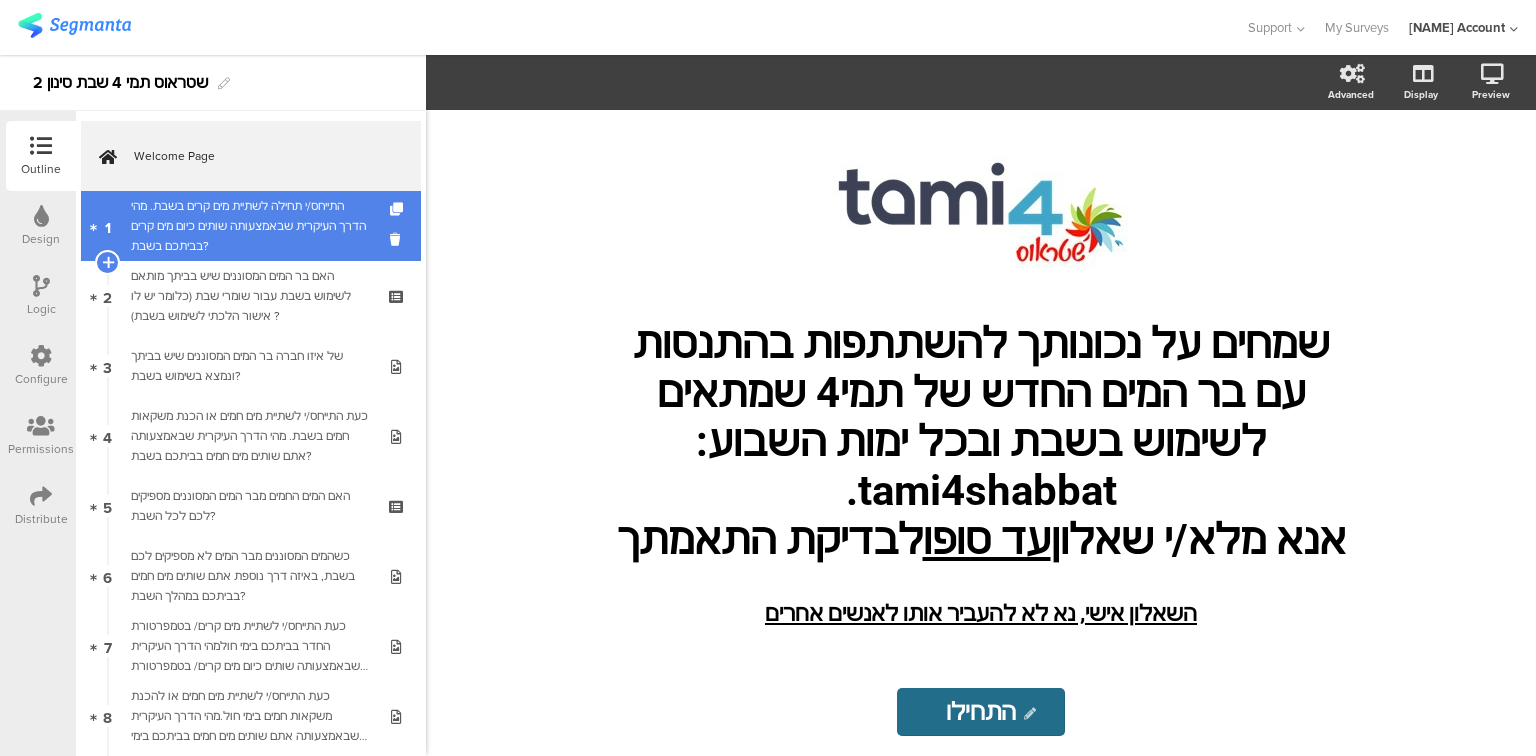 click on "התייחס/י תחילה לשתיית מים קרים בשבת. מהי הדרך העיקרית שבאמצעותה שותים כיום מים קרים בביתכם בשבת?" at bounding box center [250, 226] 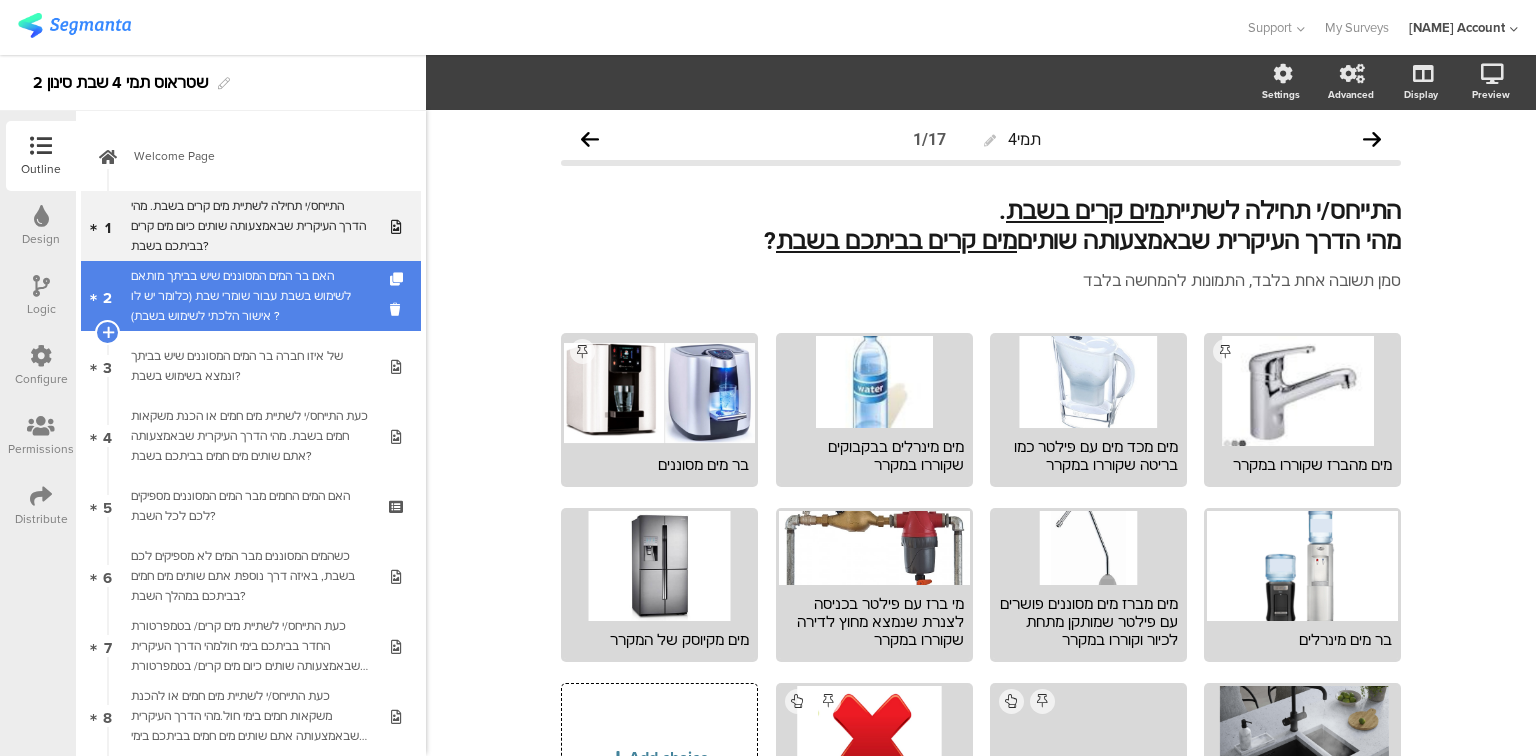 click on "האם בר המים המסוננים שיש בביתך מותאם לשימוש בשבת עבור שומרי שבת (כלומר יש לו אישור הלכתי לשימוש בשבת) ?" at bounding box center [250, 296] 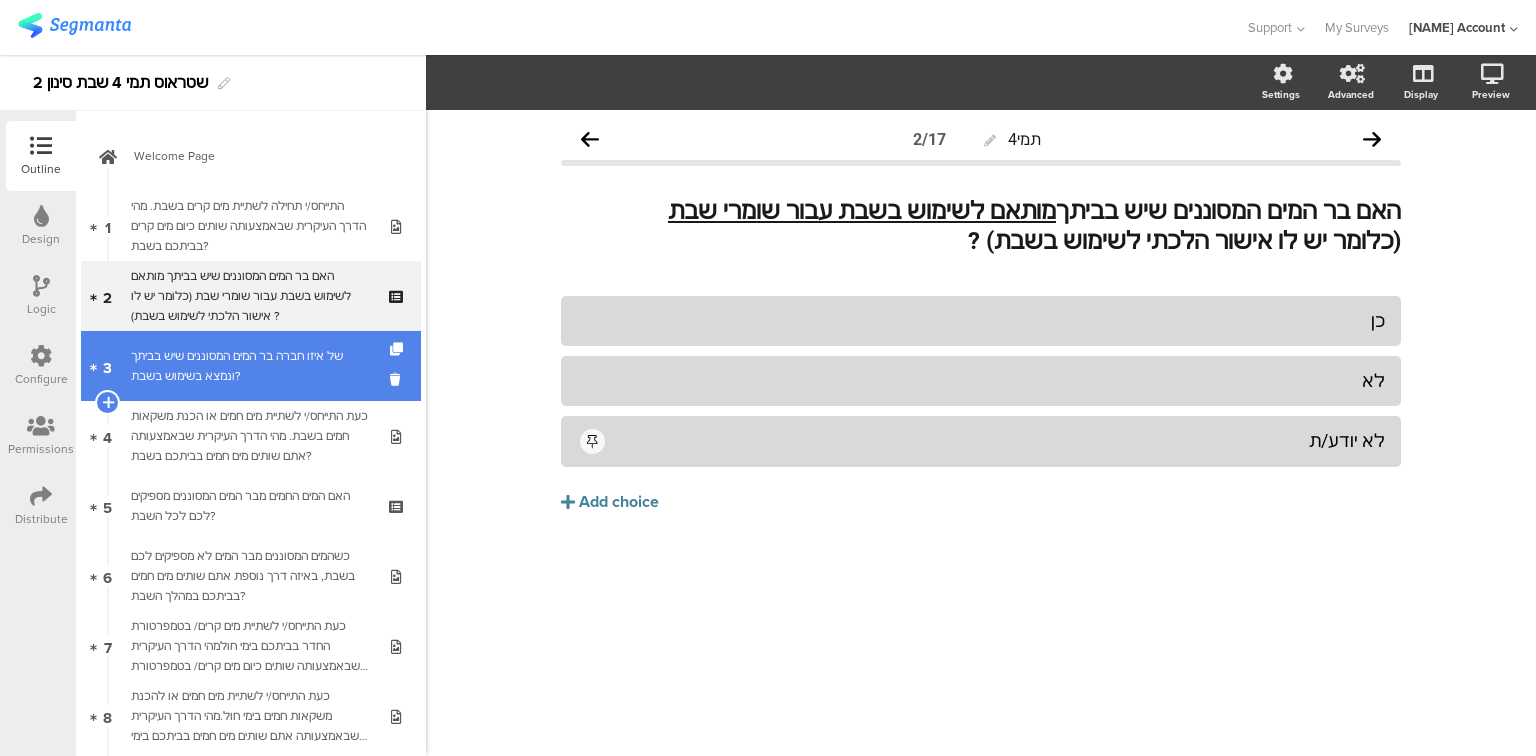 click on "של איזו חברה בר המים המסוננים שיש בביתך ונמצא בשימוש בשבת?" at bounding box center [250, 366] 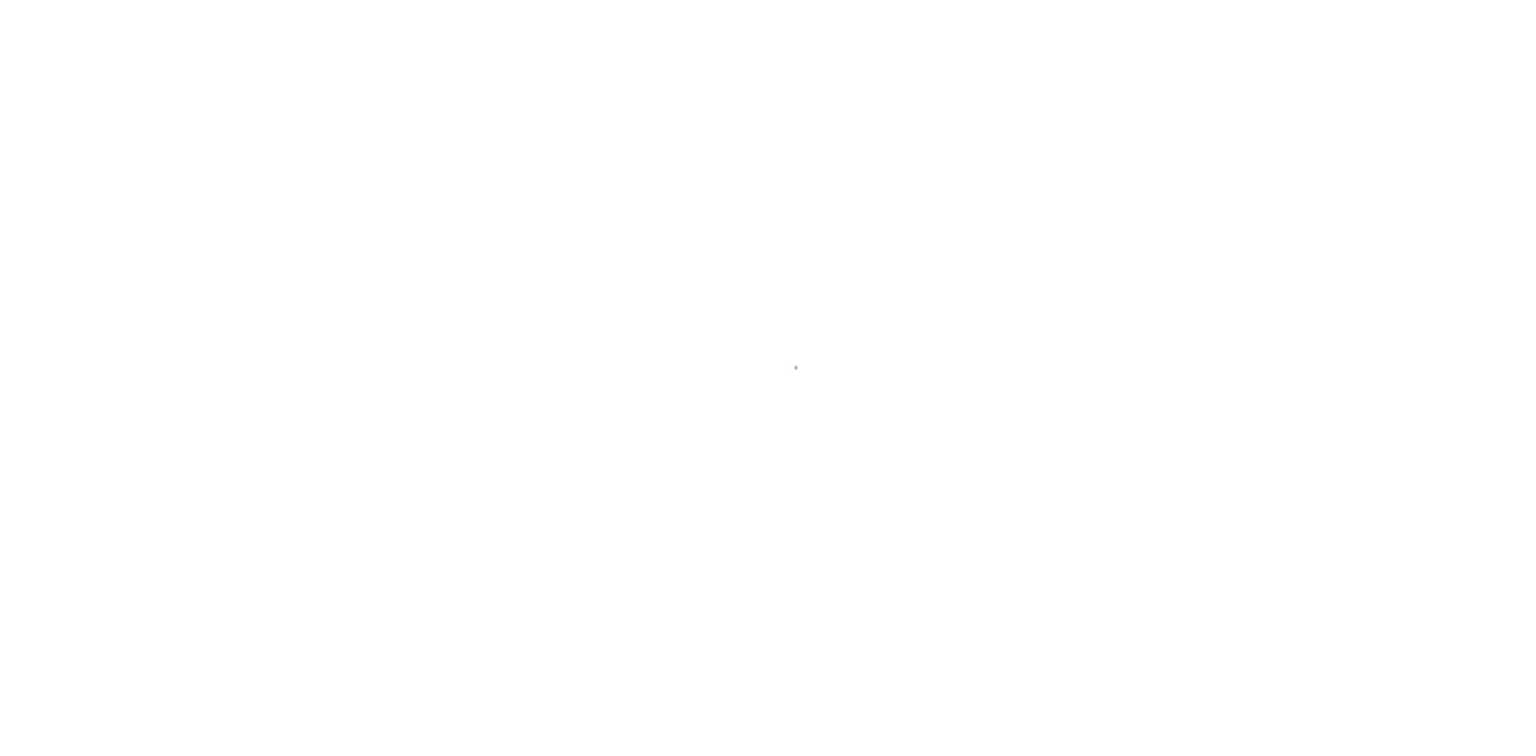 scroll, scrollTop: 0, scrollLeft: 0, axis: both 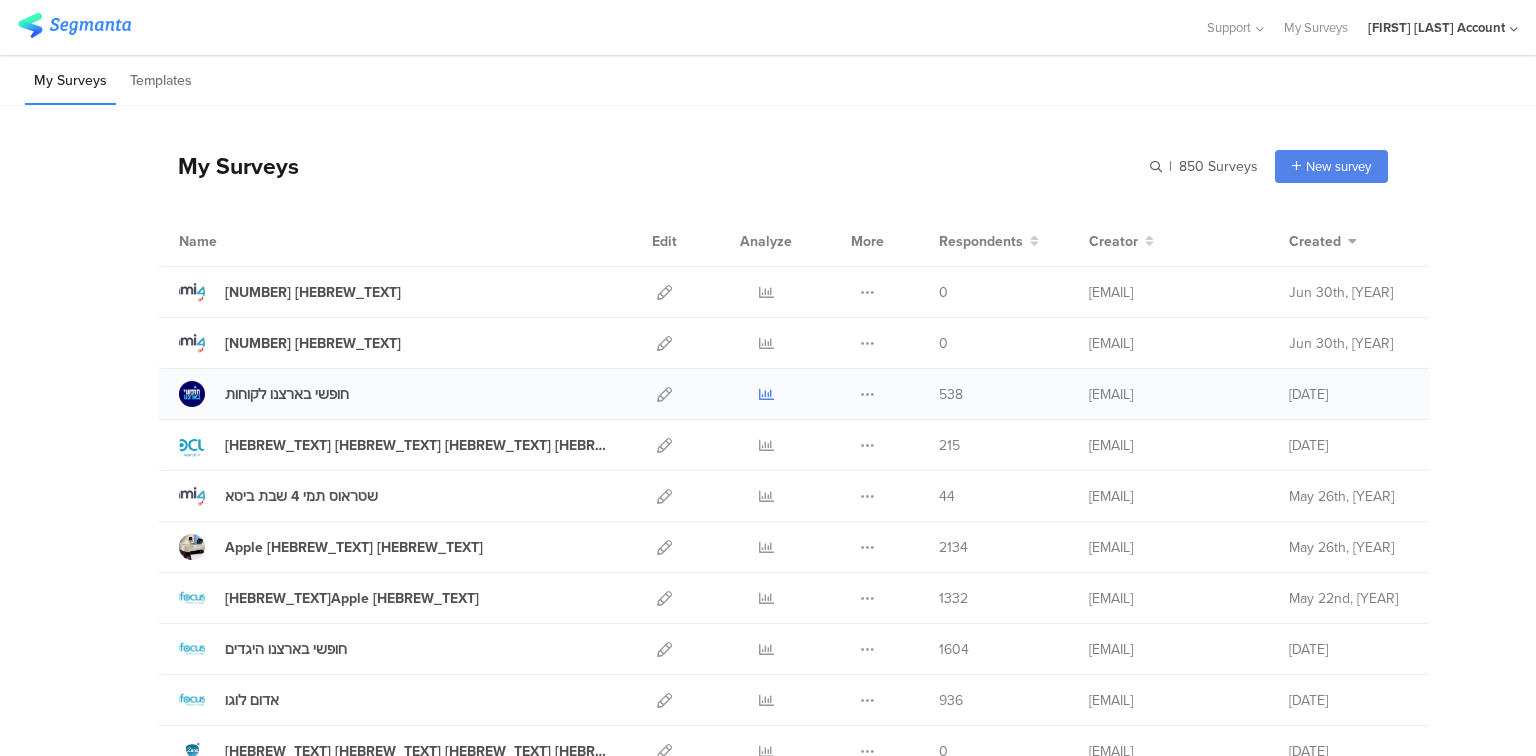 click at bounding box center (766, 394) 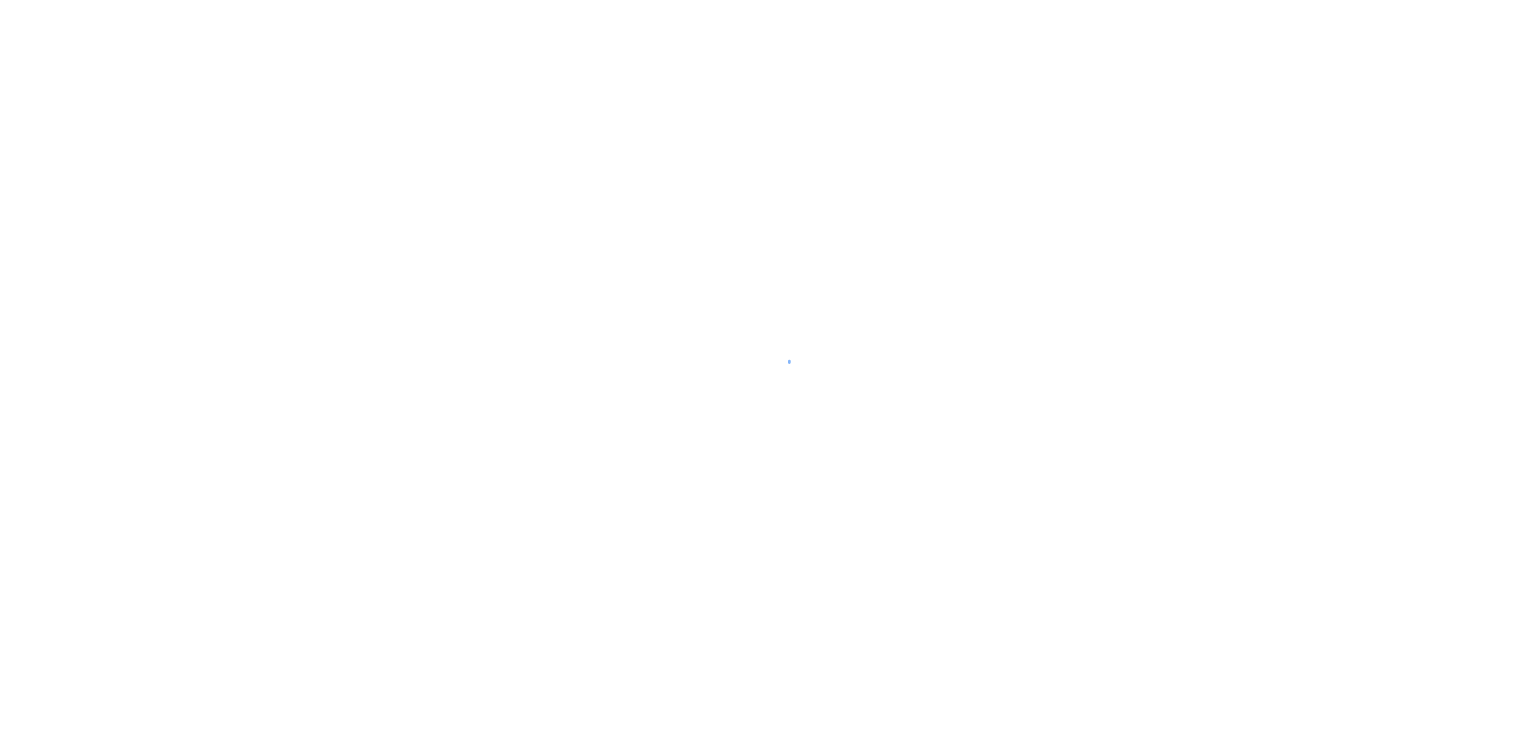 scroll, scrollTop: 0, scrollLeft: 0, axis: both 